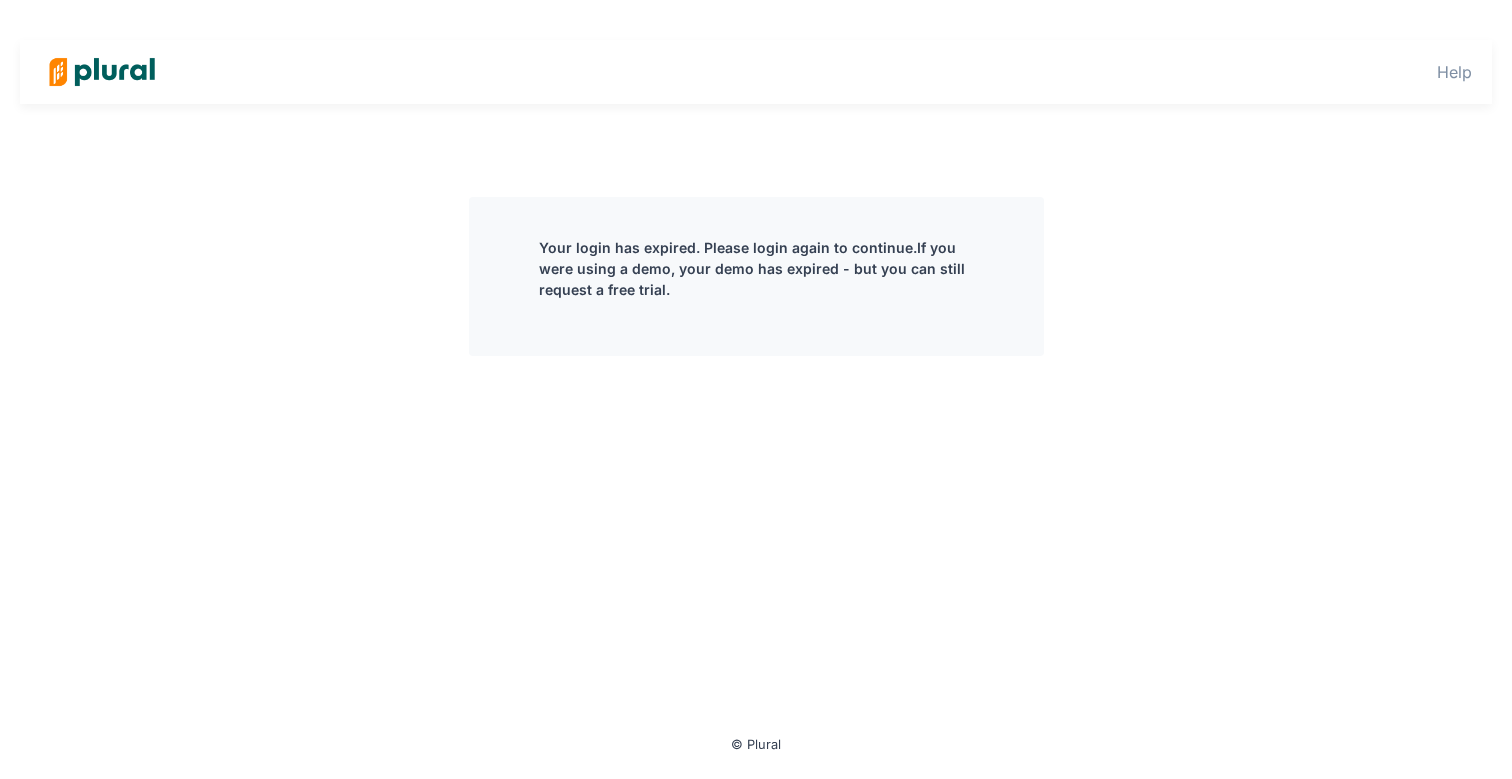 scroll, scrollTop: 0, scrollLeft: 0, axis: both 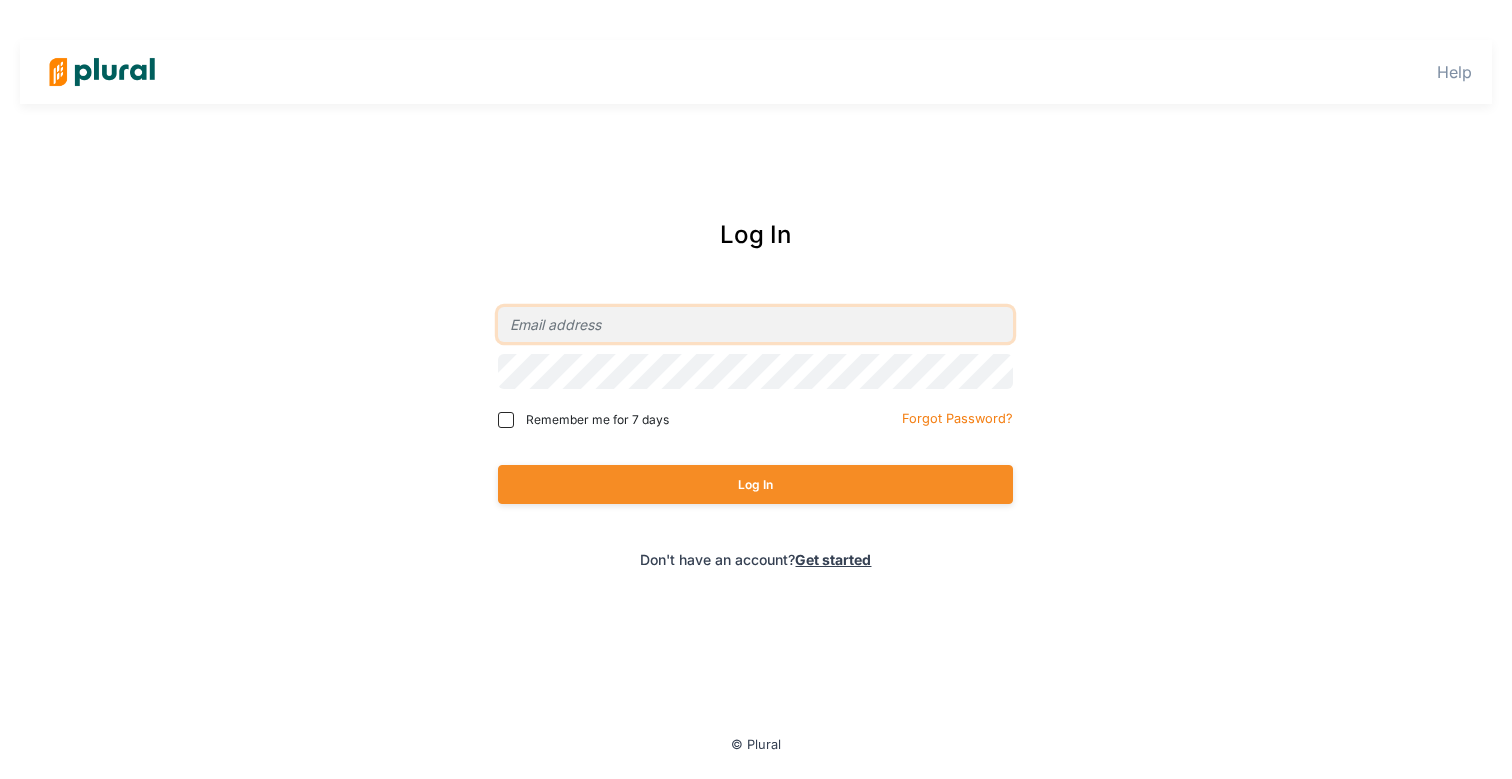 type on "[EMAIL]" 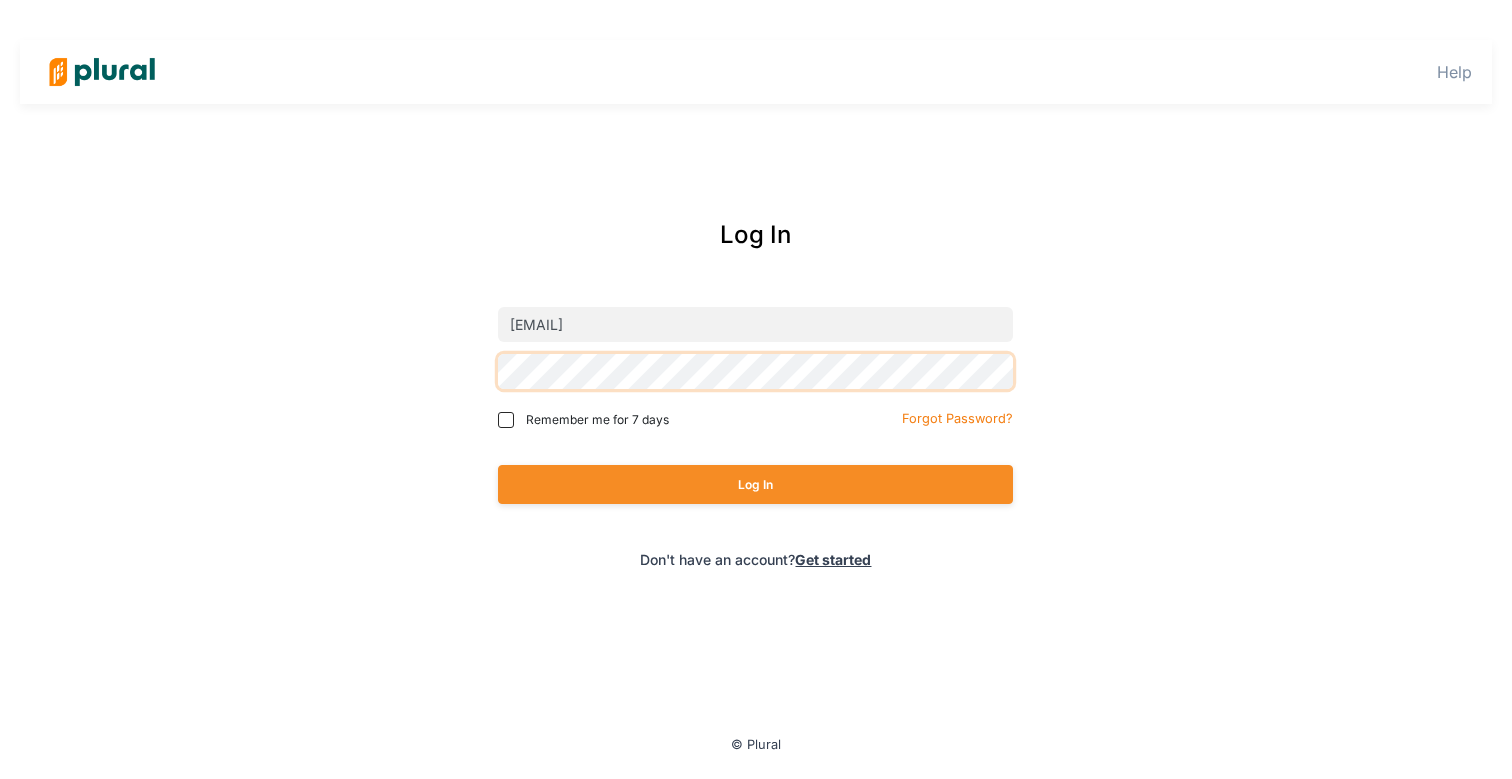 click on "Log In" at bounding box center [755, 484] 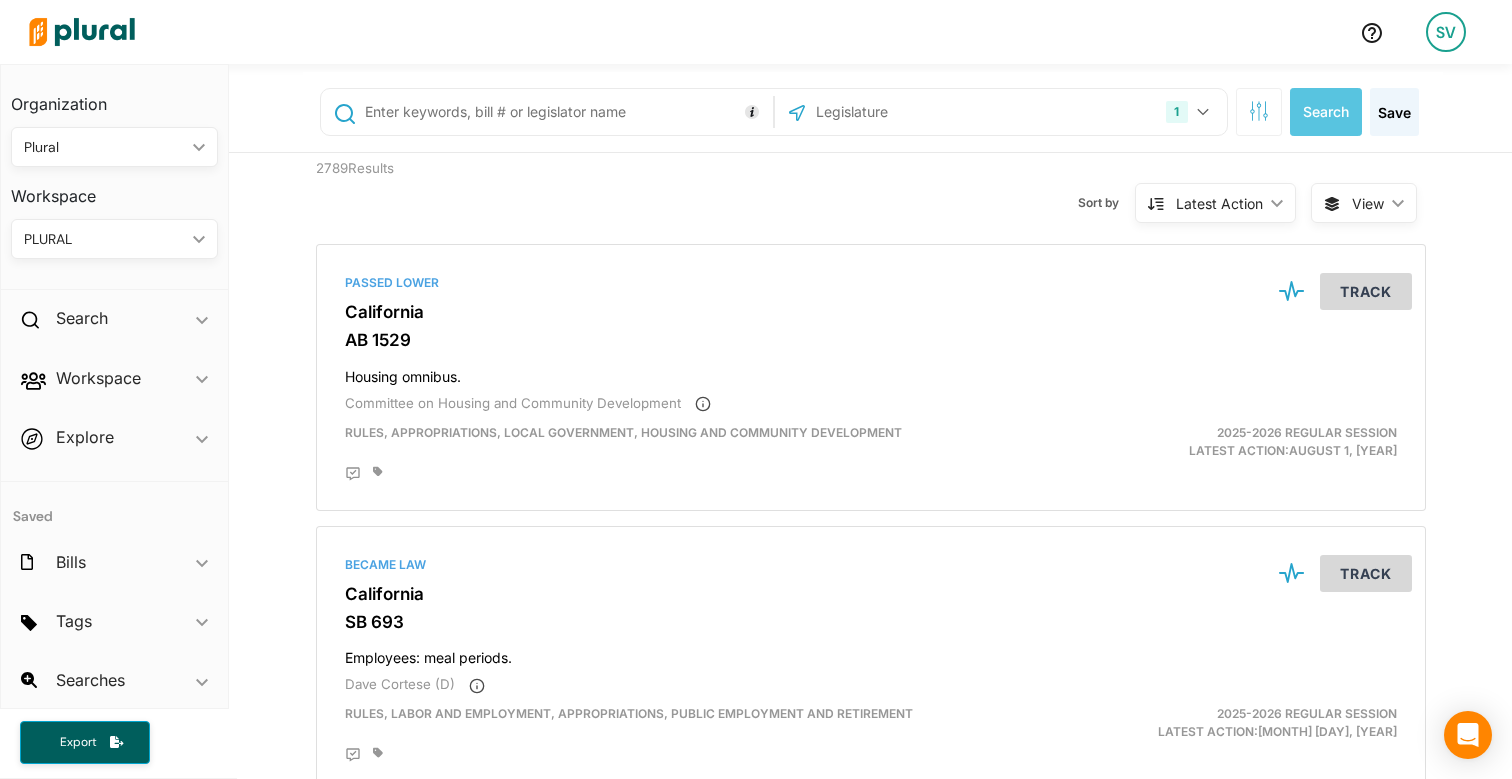 click at bounding box center (565, 112) 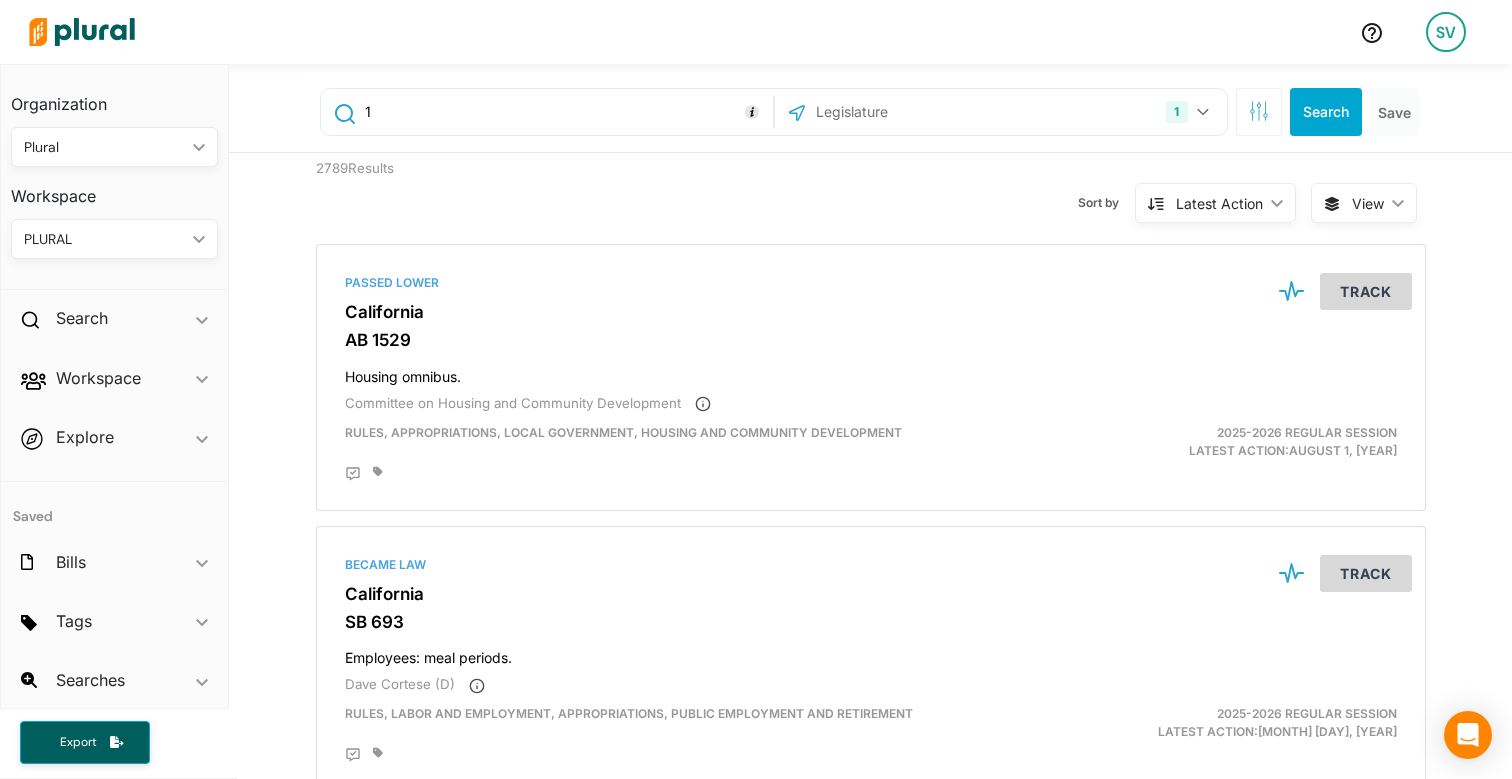 type on "1" 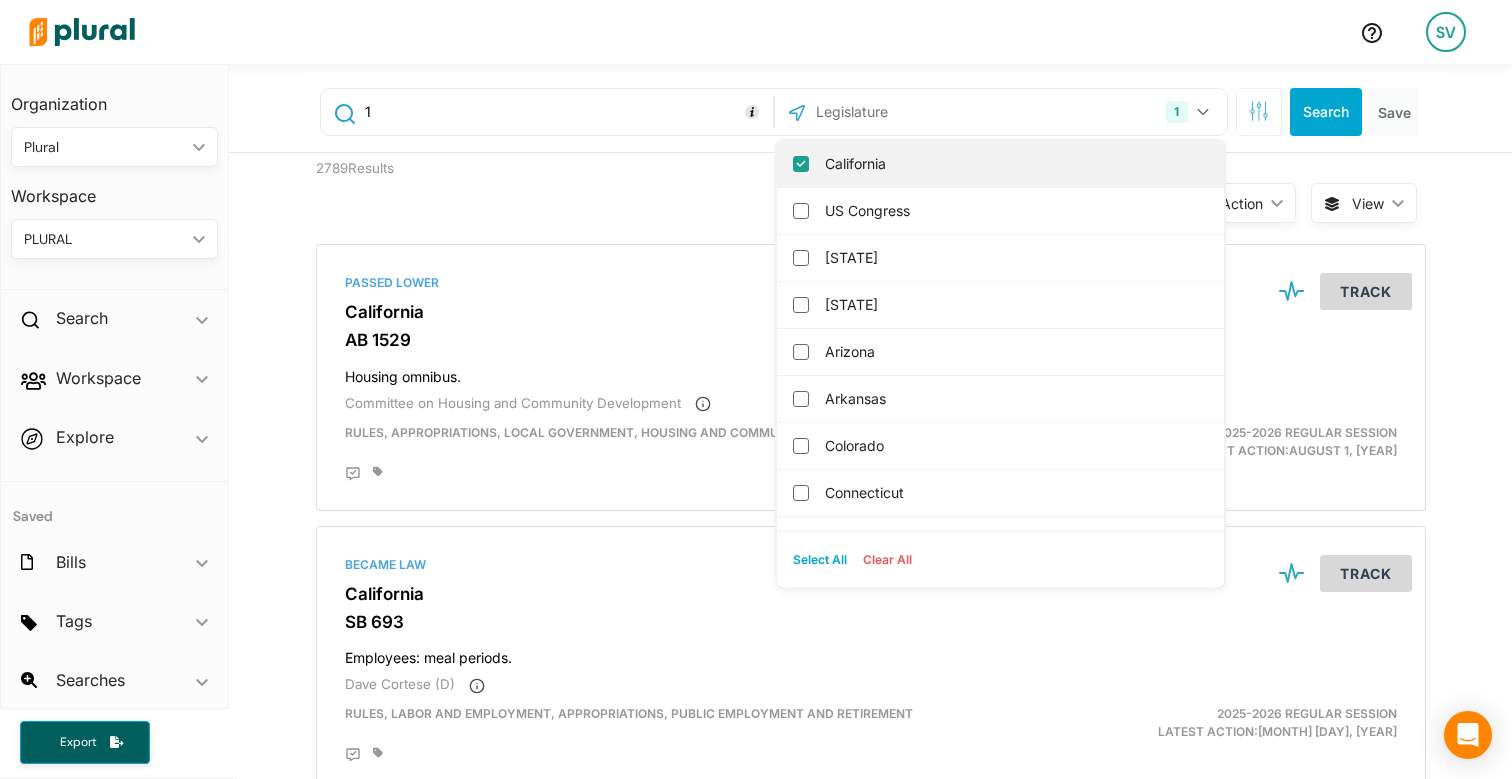 click on "California" at bounding box center (1014, 164) 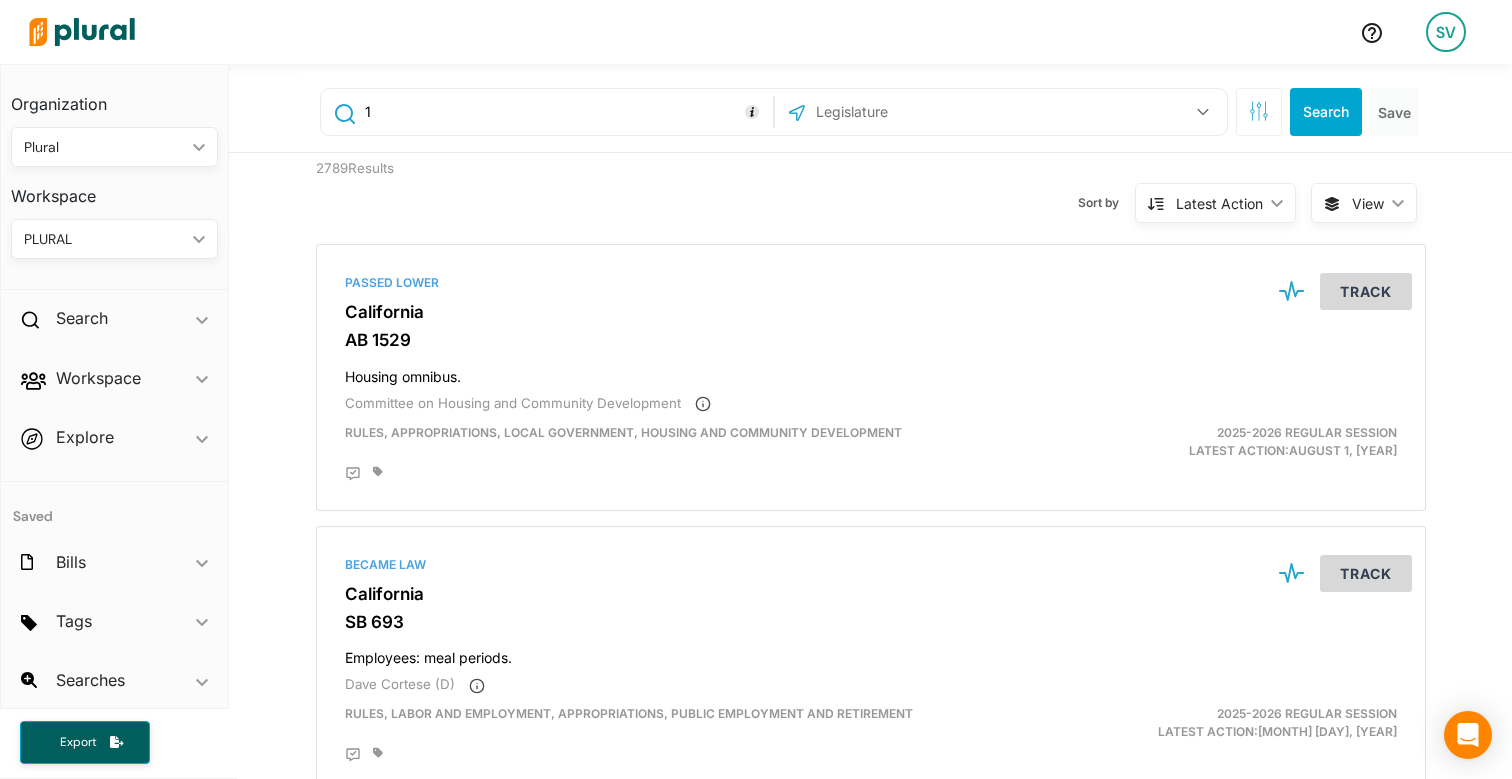 click at bounding box center [921, 112] 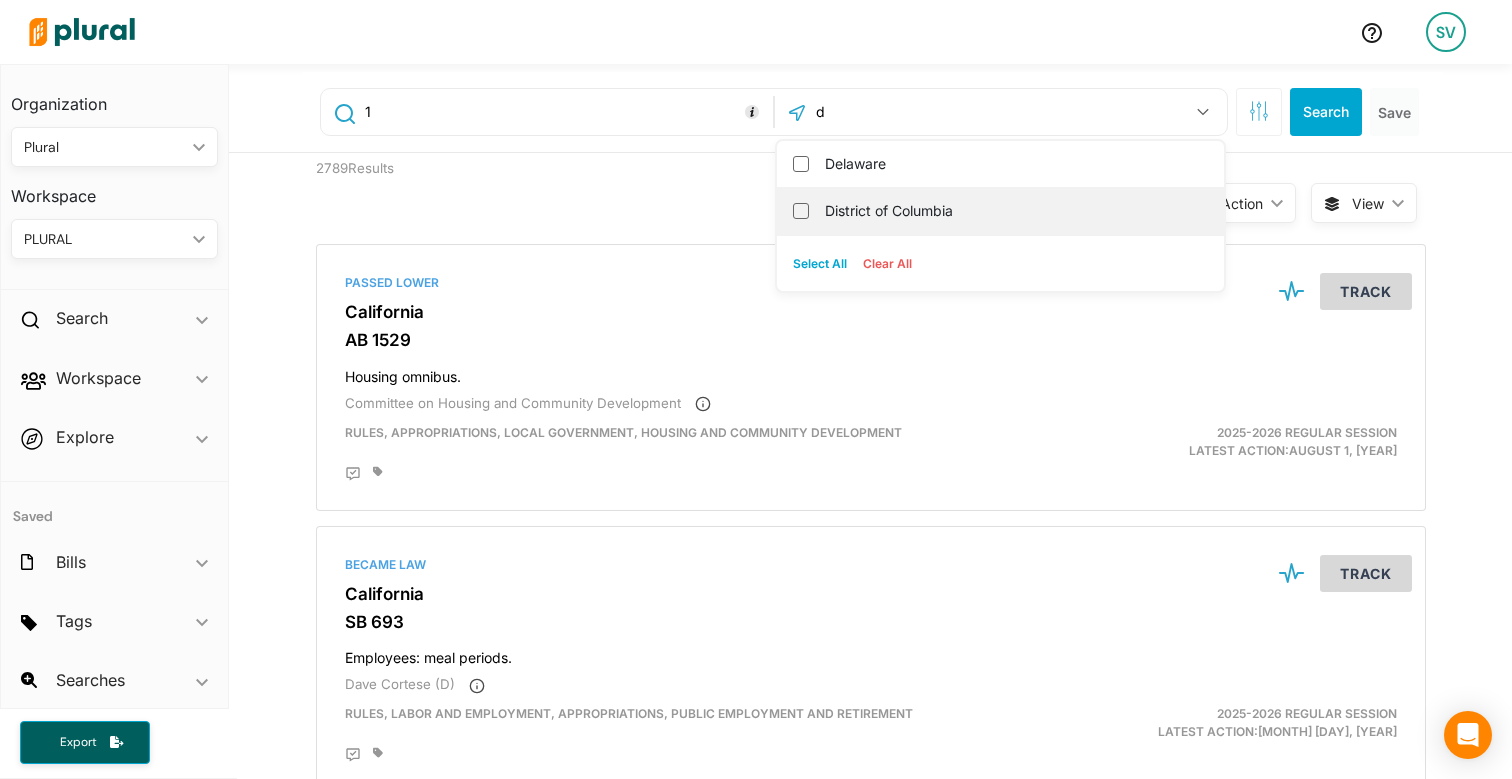 type on "d" 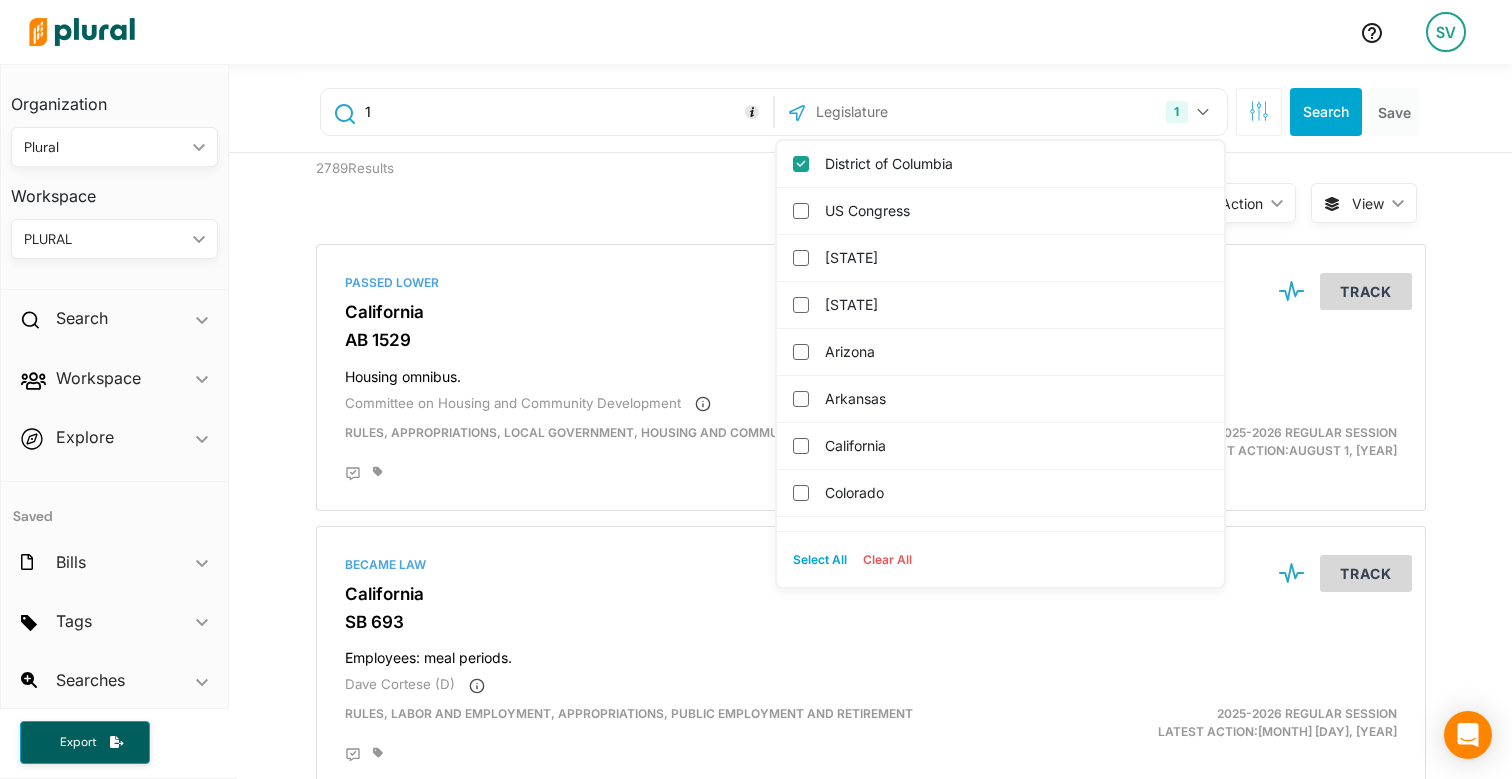 click at bounding box center (682, 32) 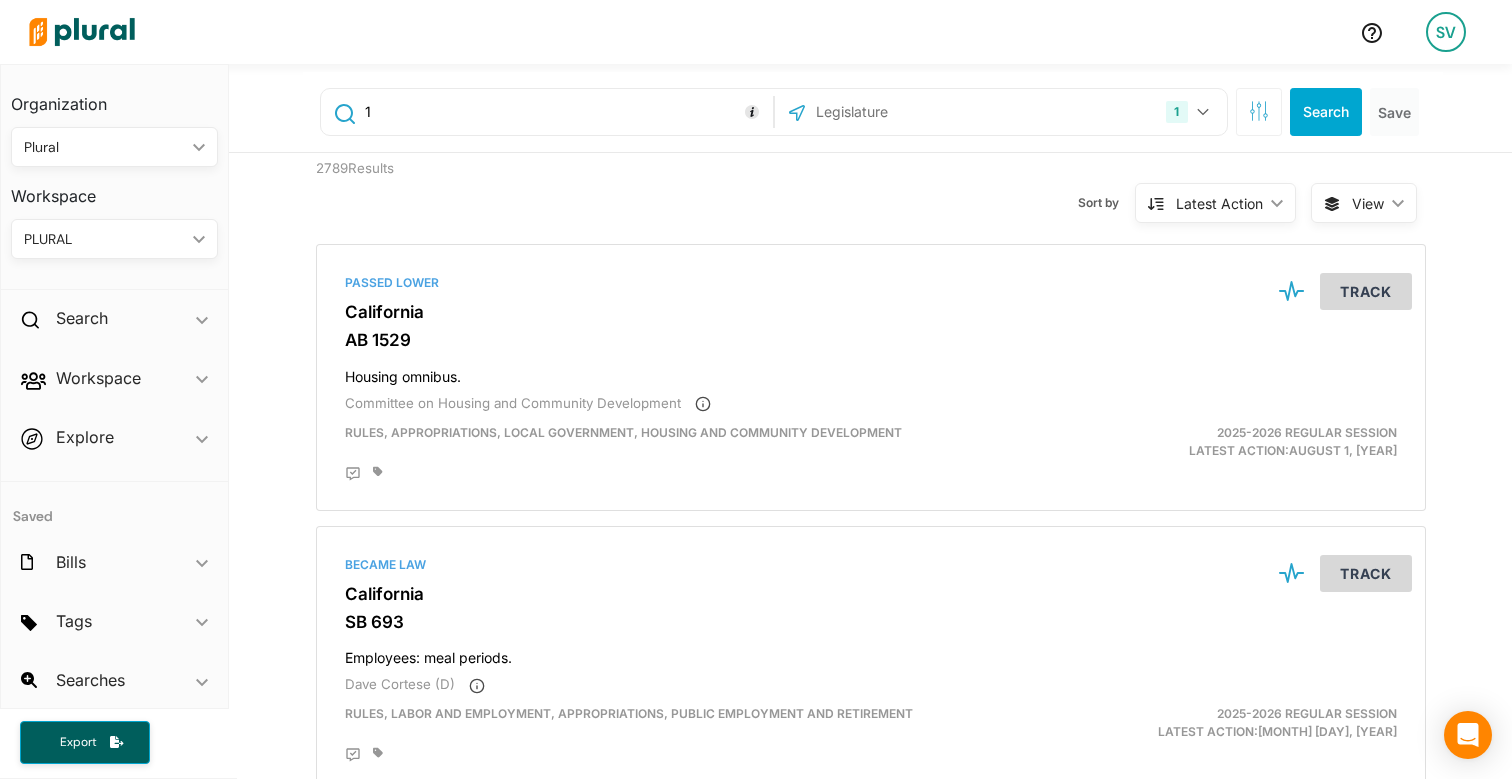 click on "Search" at bounding box center [1326, 112] 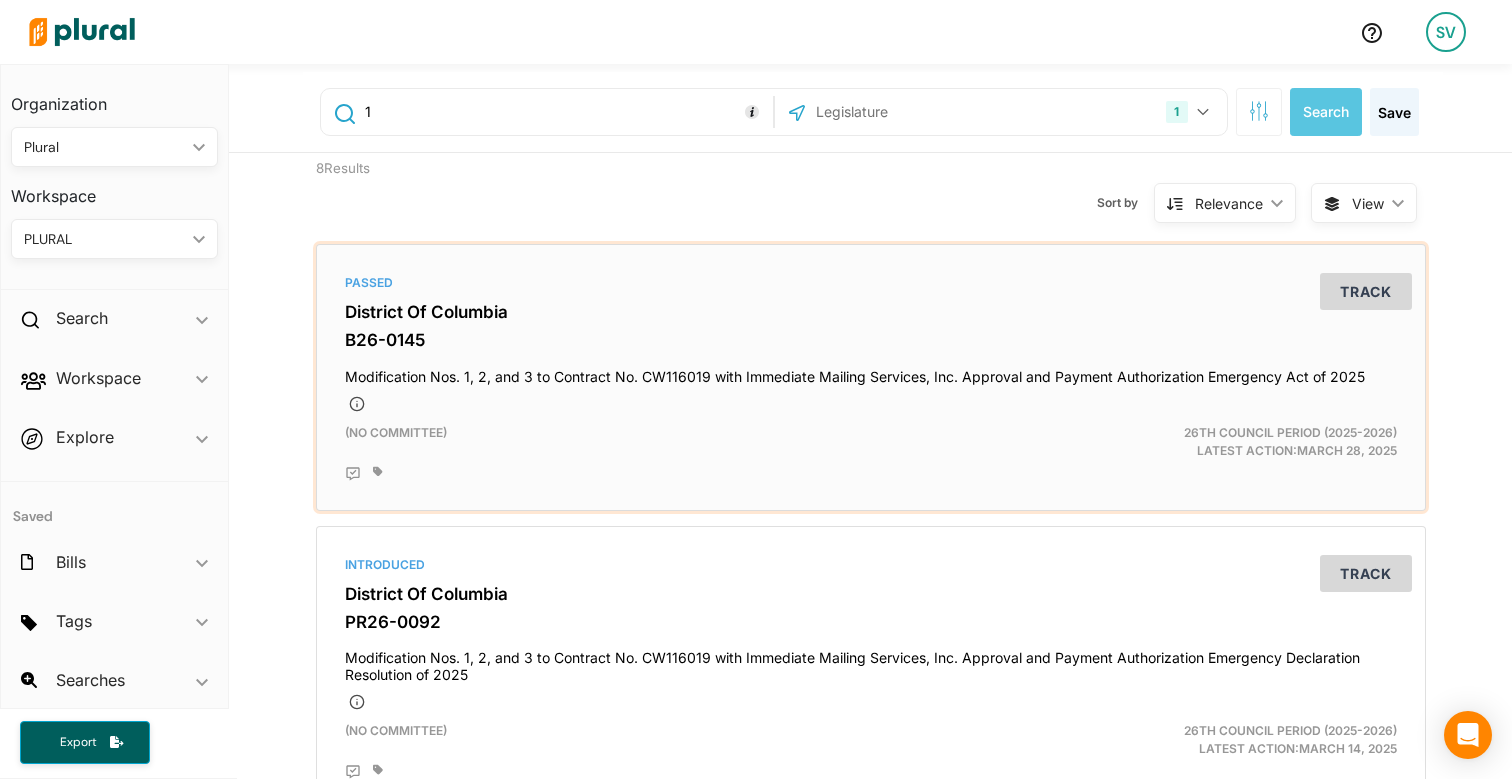 click on "District Of Columbia" at bounding box center (871, 312) 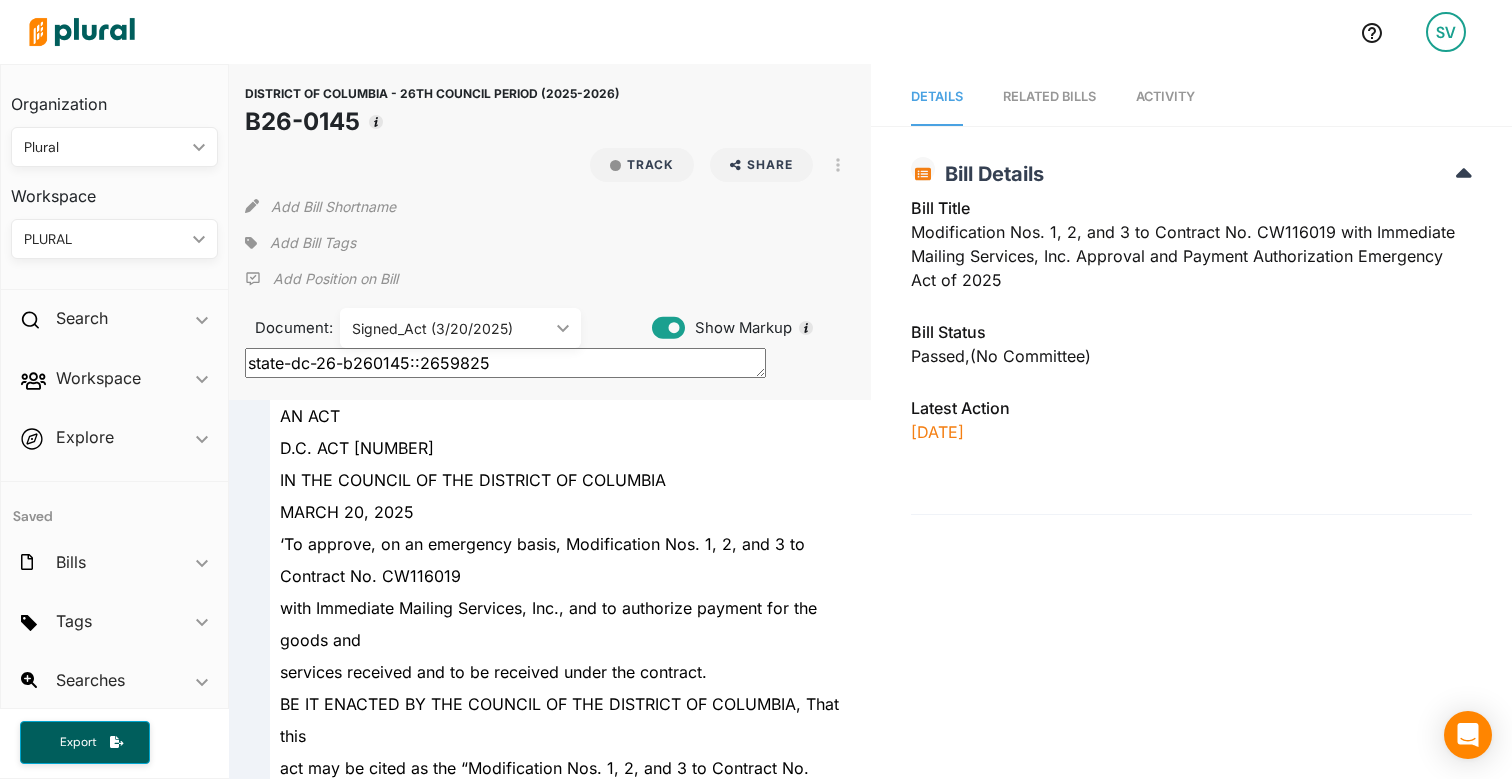 scroll, scrollTop: 0, scrollLeft: 0, axis: both 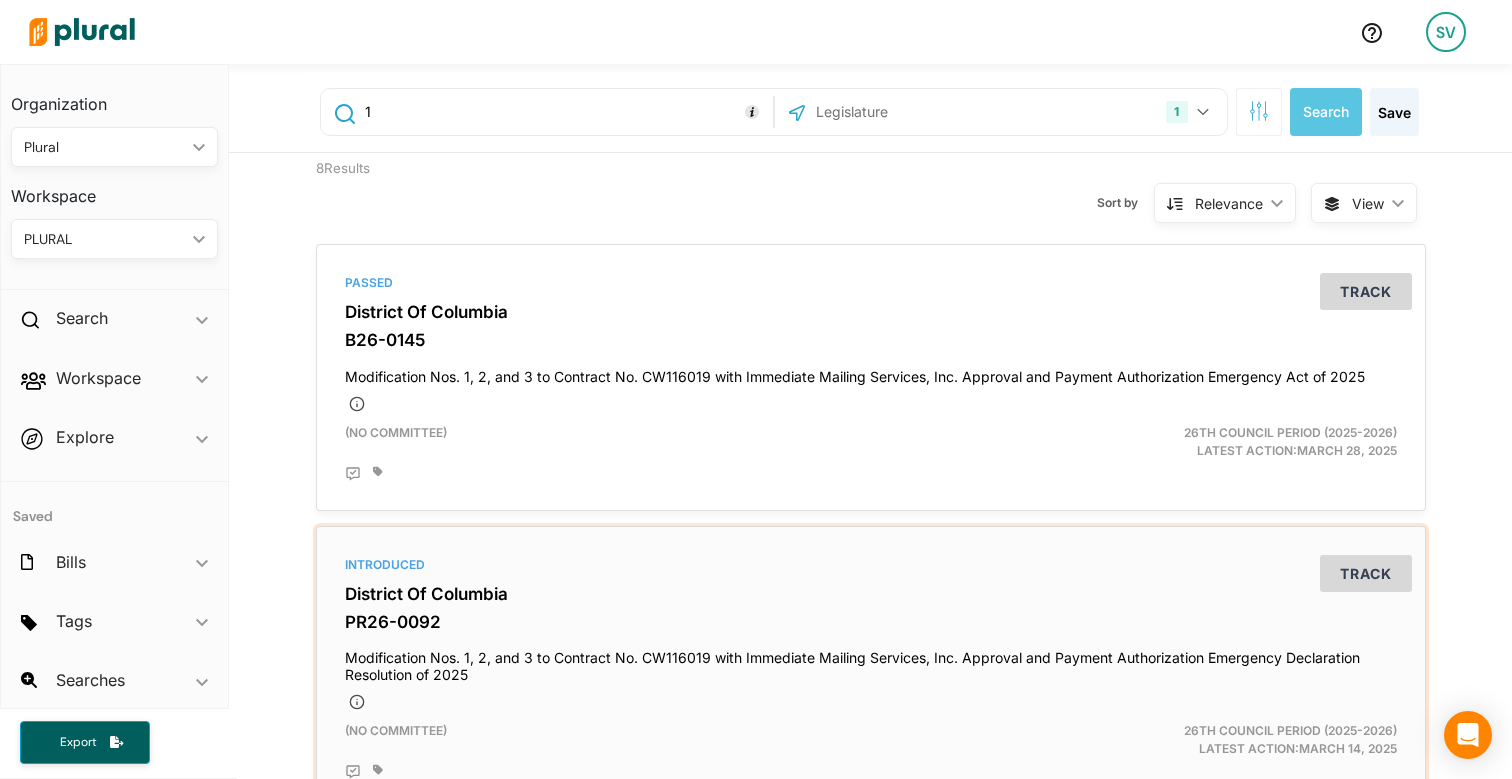 click on "Introduced District Of Columbia PR26-0092 Modification Nos. 1, 2, and 3 to Contract No. CW116019 with Immediate Mailing Services, Inc. Approval and Payment Authorization Emergency Declaration Resolution of 2025 (no committee) 26th Council Period (2025-2026) Latest Action: March 14, 2025 Track" at bounding box center (871, 667) 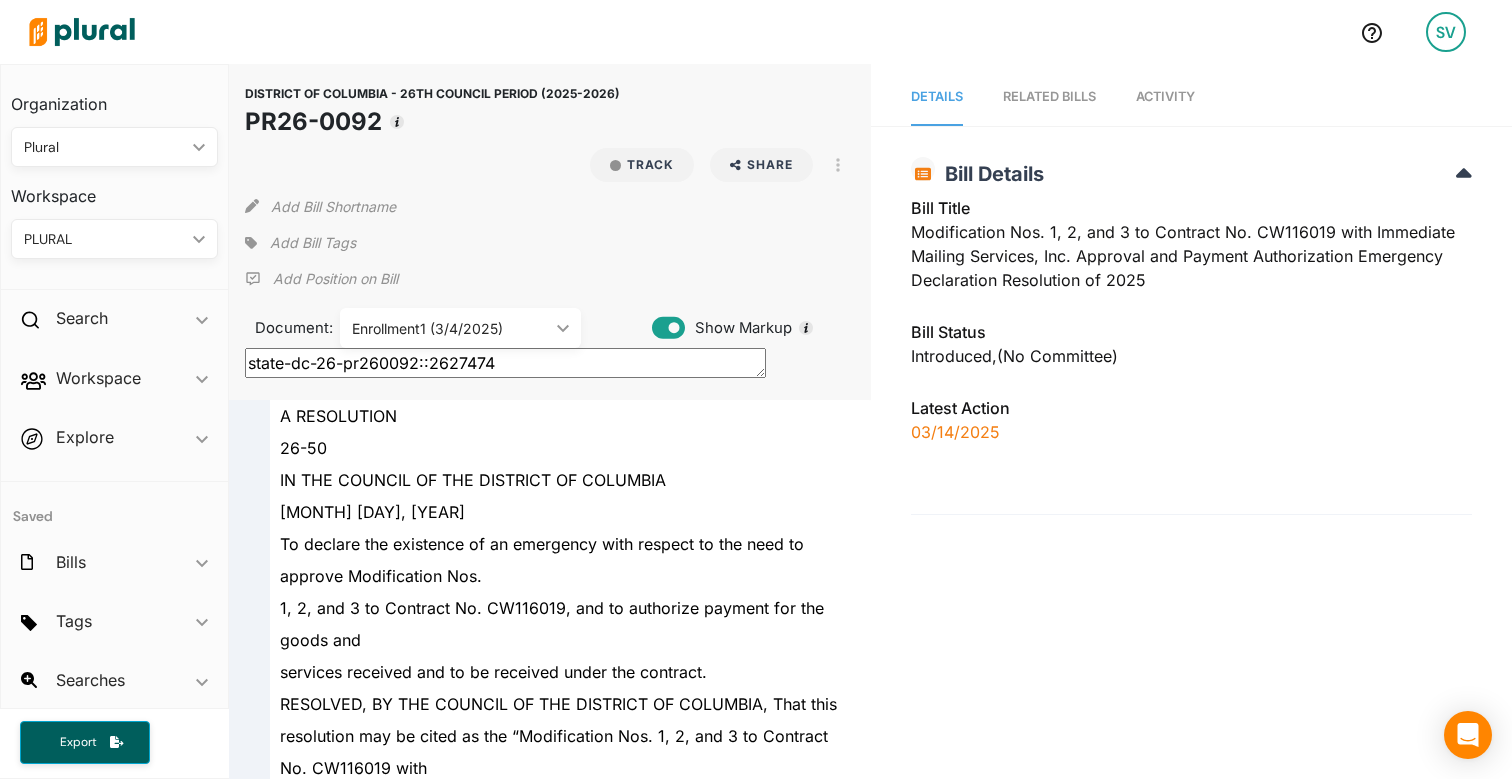 click on "Enrollment1 (3/4/2025)" at bounding box center (450, 328) 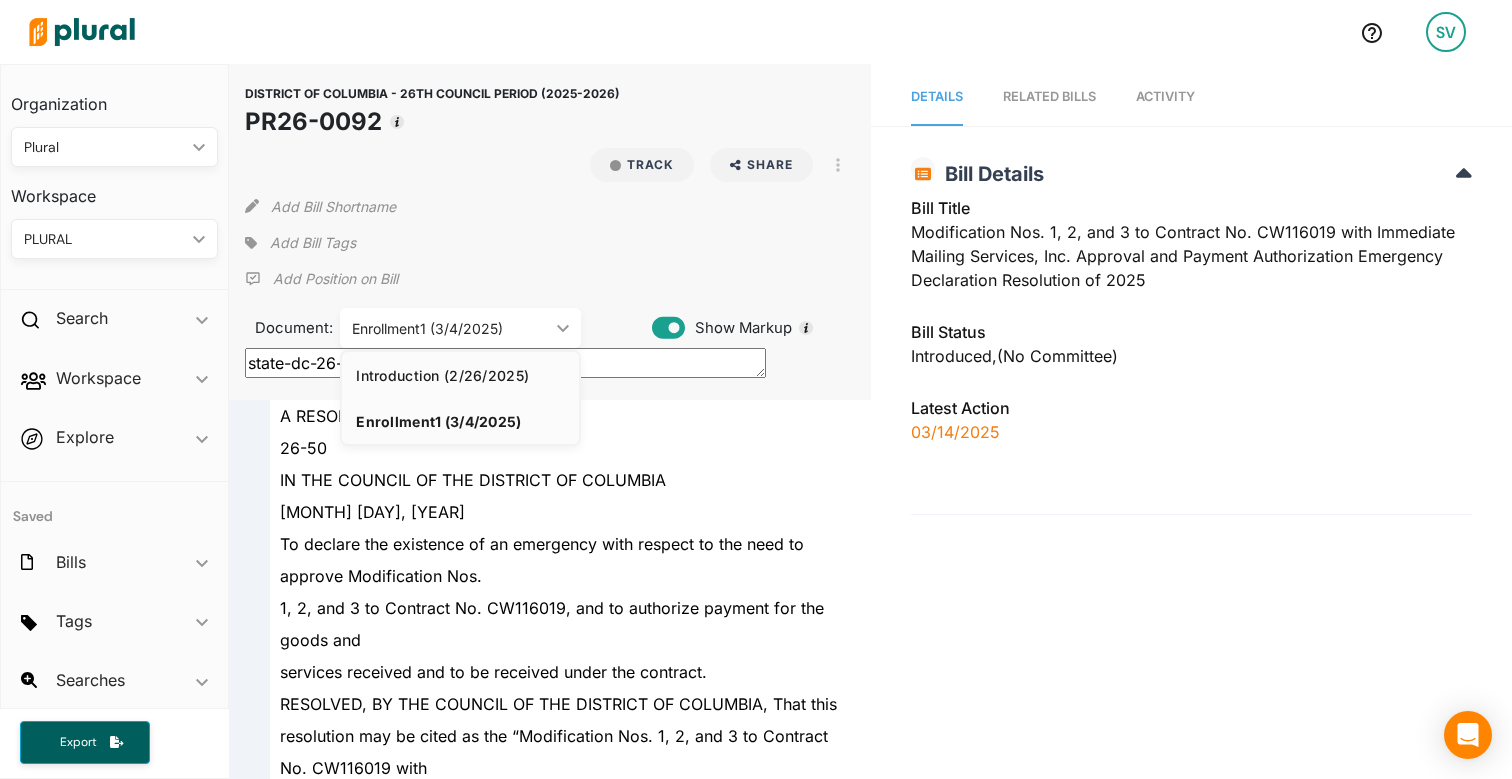 click on "Introduction (2/26/2025)" 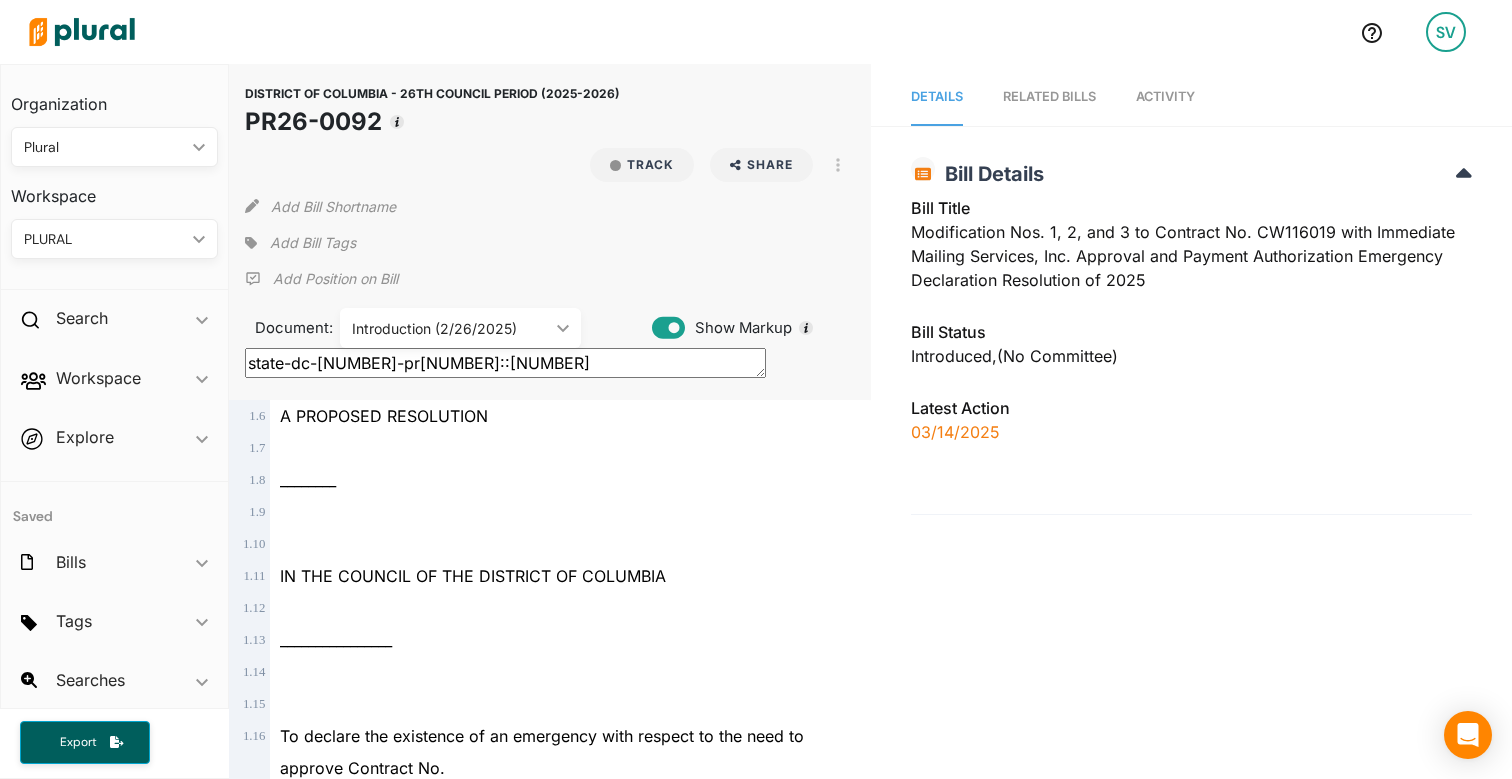 scroll, scrollTop: 0, scrollLeft: 0, axis: both 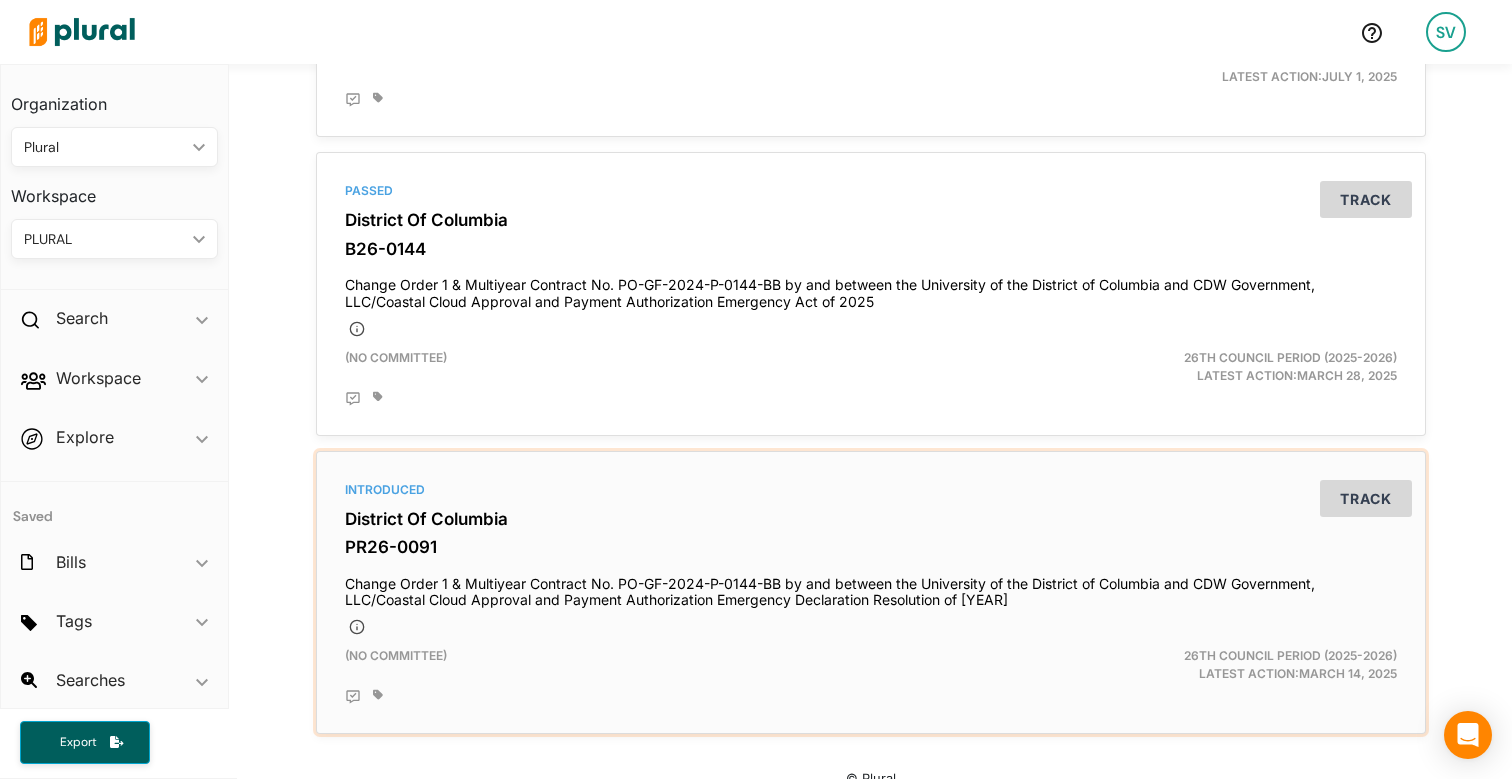 click on "District Of Columbia" at bounding box center (871, 519) 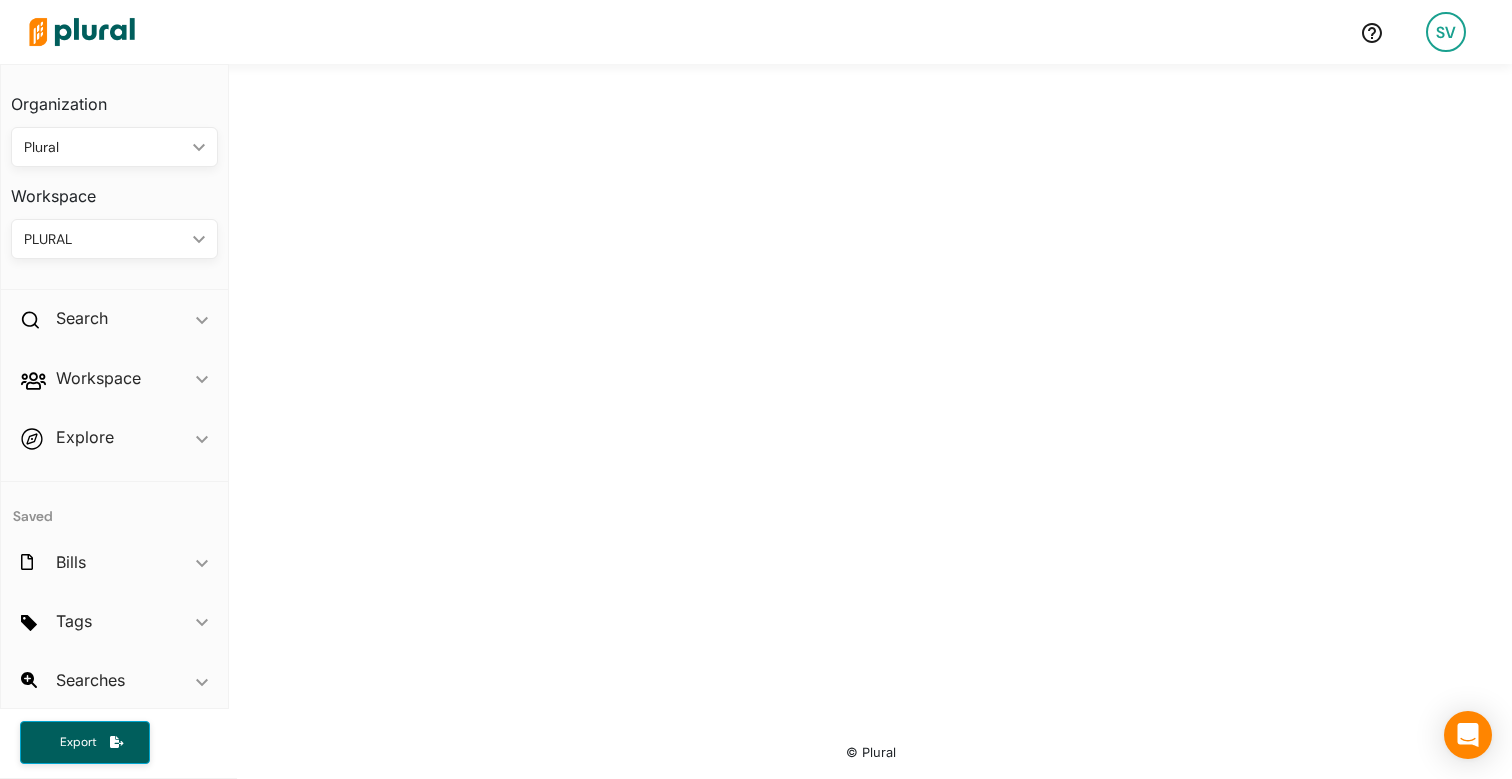scroll, scrollTop: 0, scrollLeft: 0, axis: both 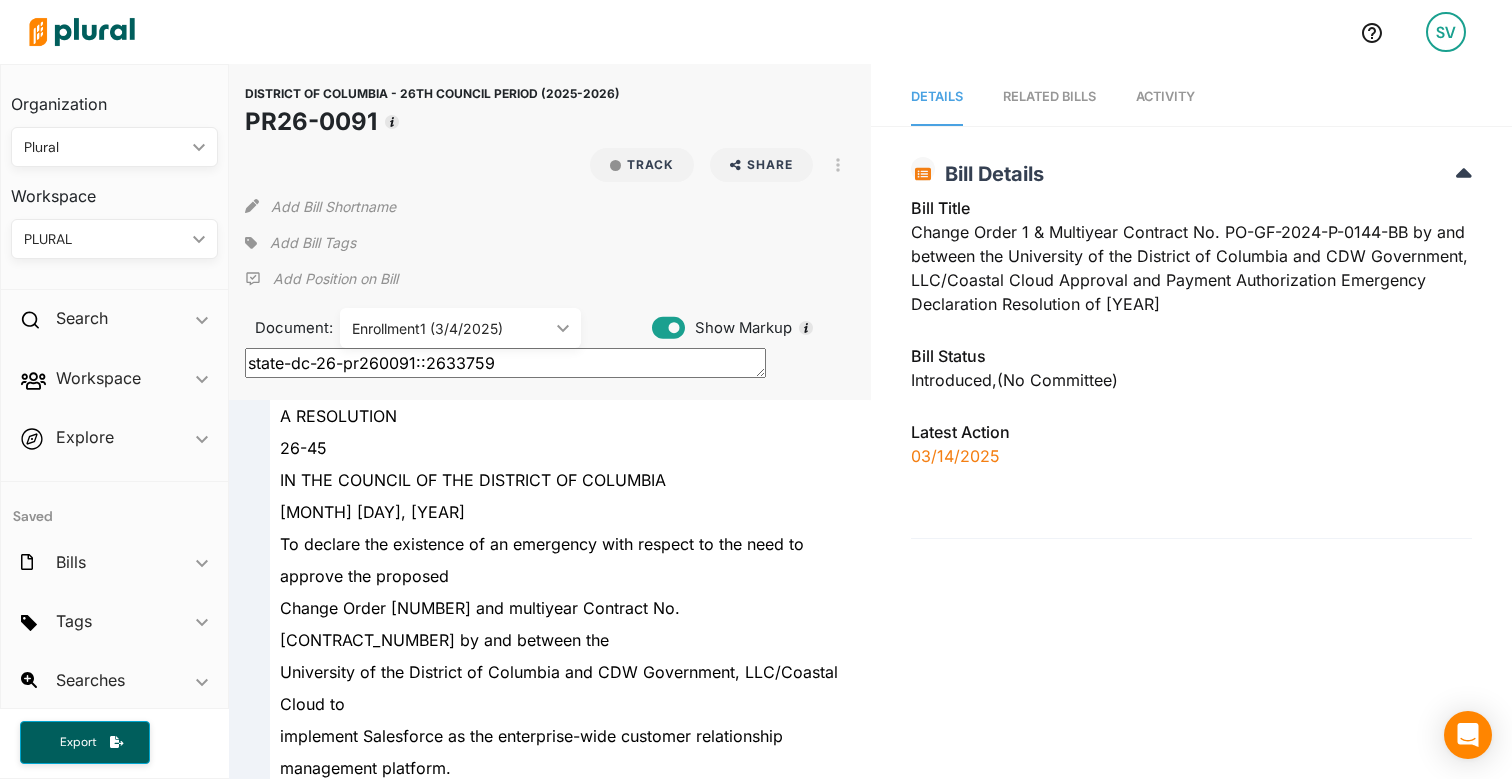 click on "RELATED BILLS" at bounding box center (1049, 96) 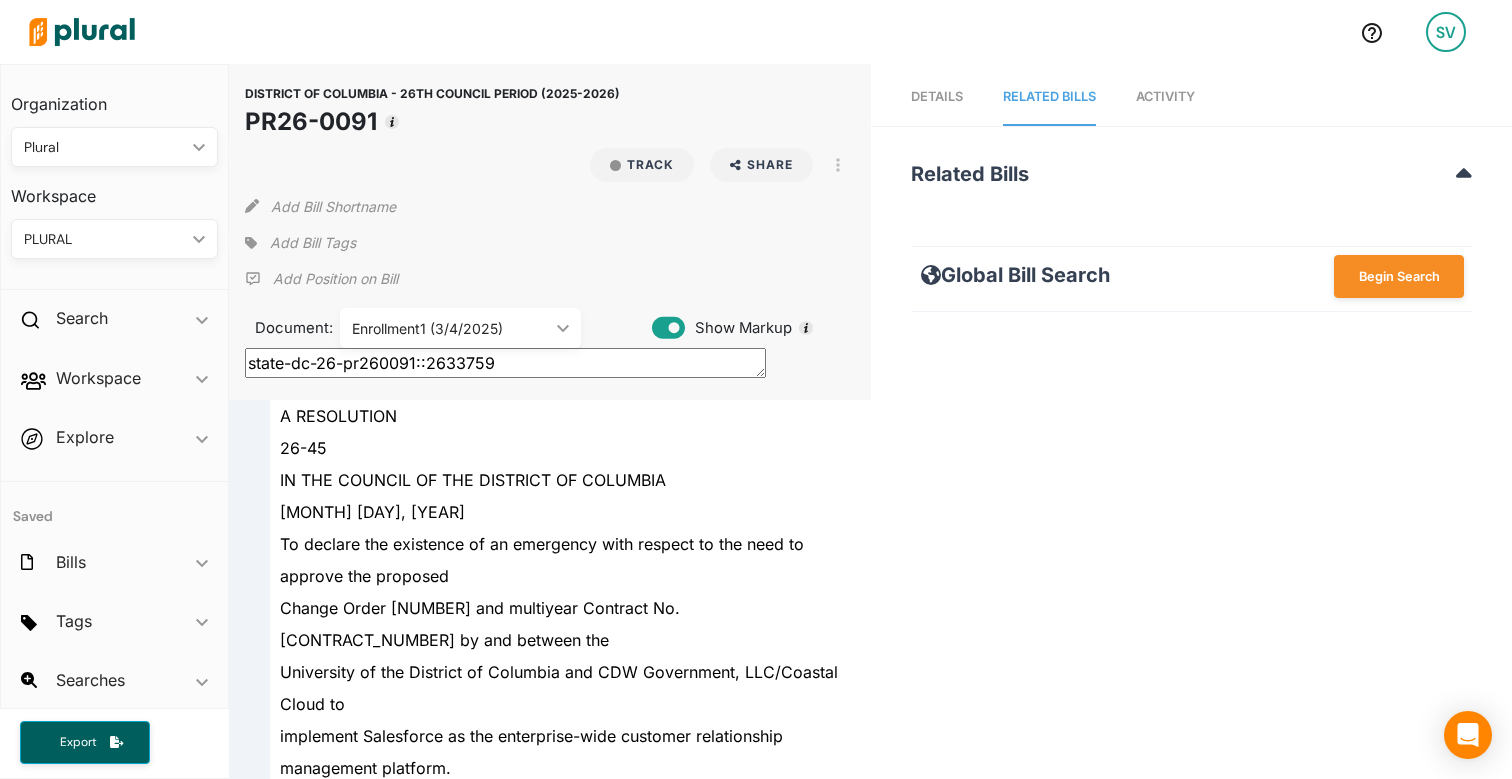 click on "Activity" at bounding box center (1165, 96) 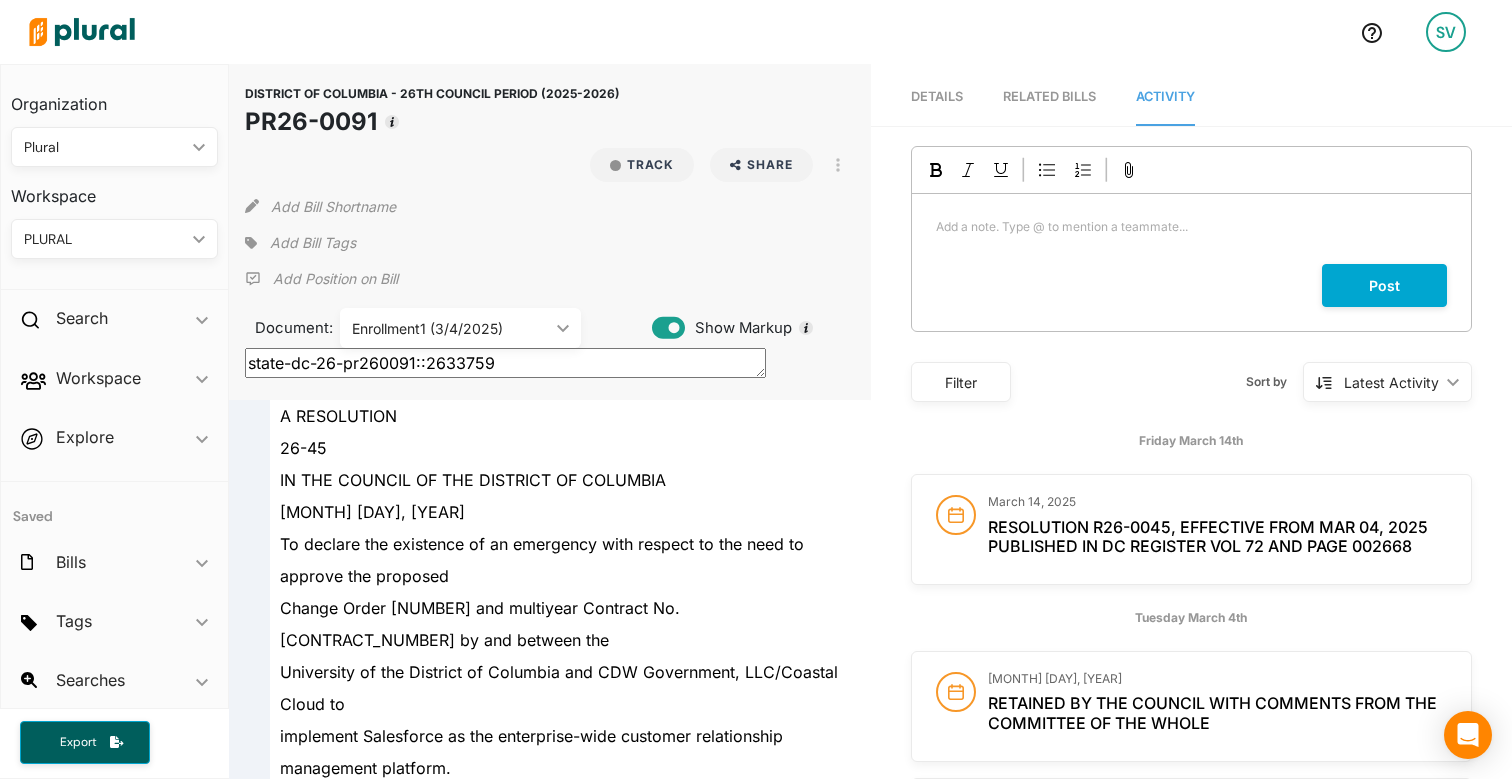 click on "Details" at bounding box center [937, 96] 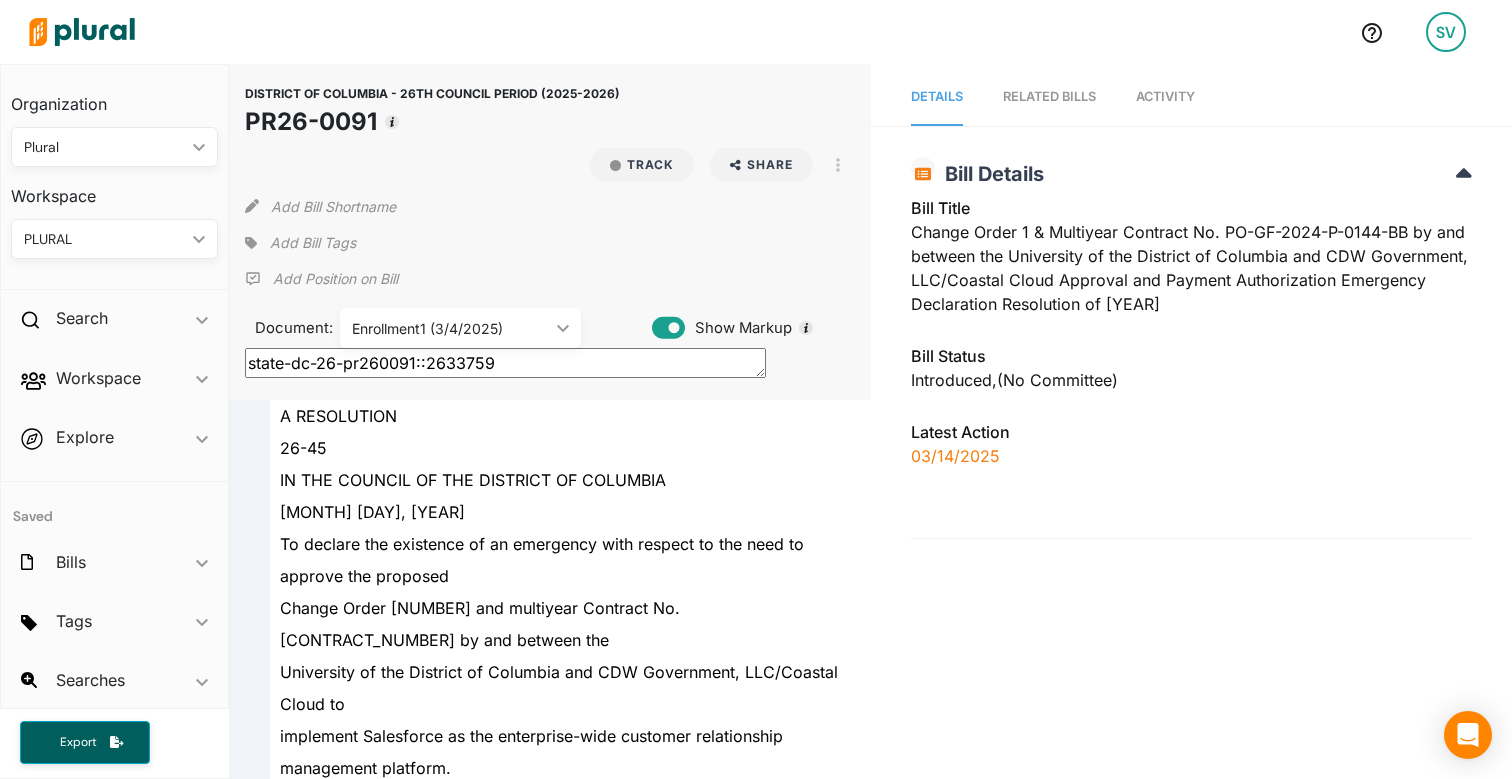 click on "Enrollment1 (3/4/2025)" at bounding box center [450, 328] 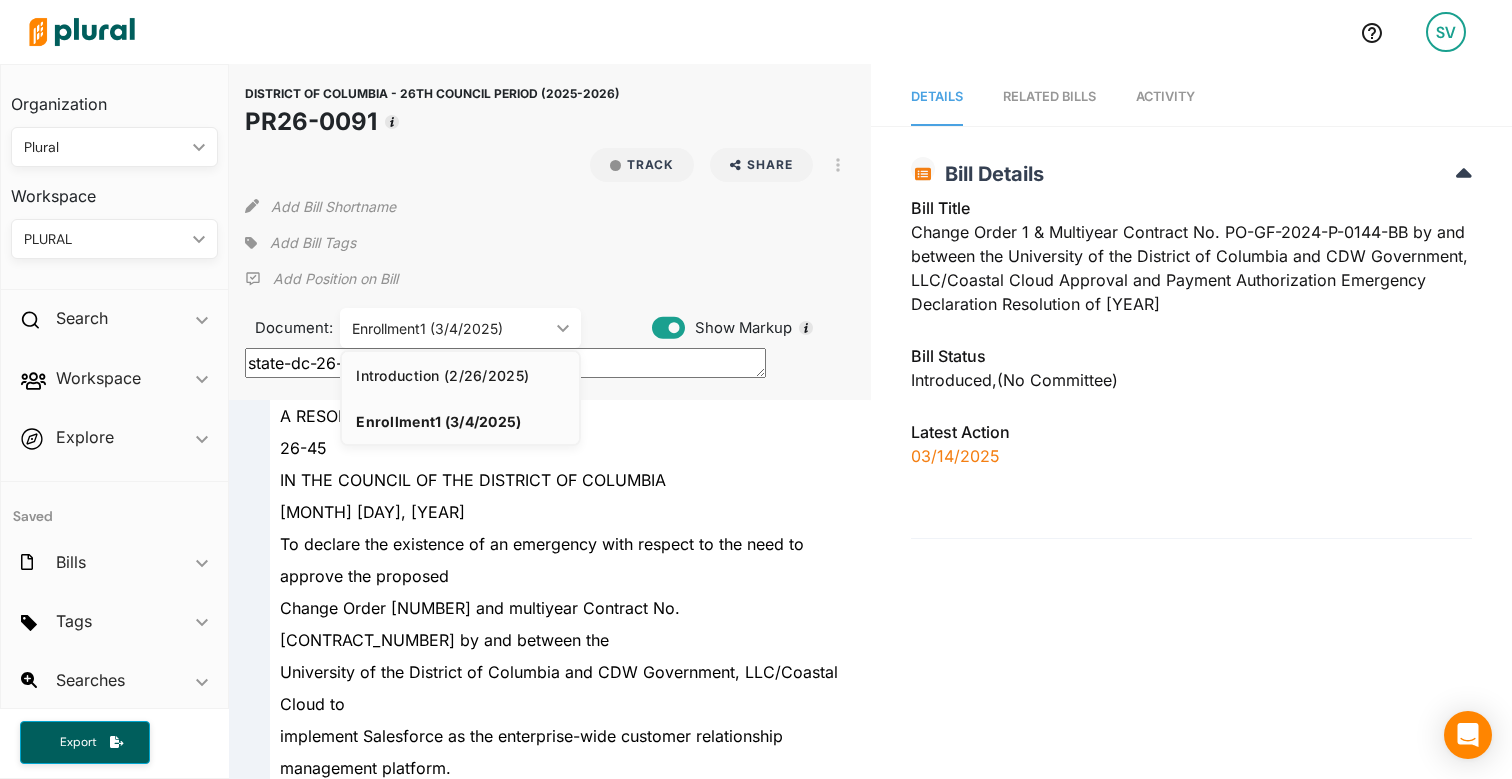 click on "Introduction (2/26/2025)" 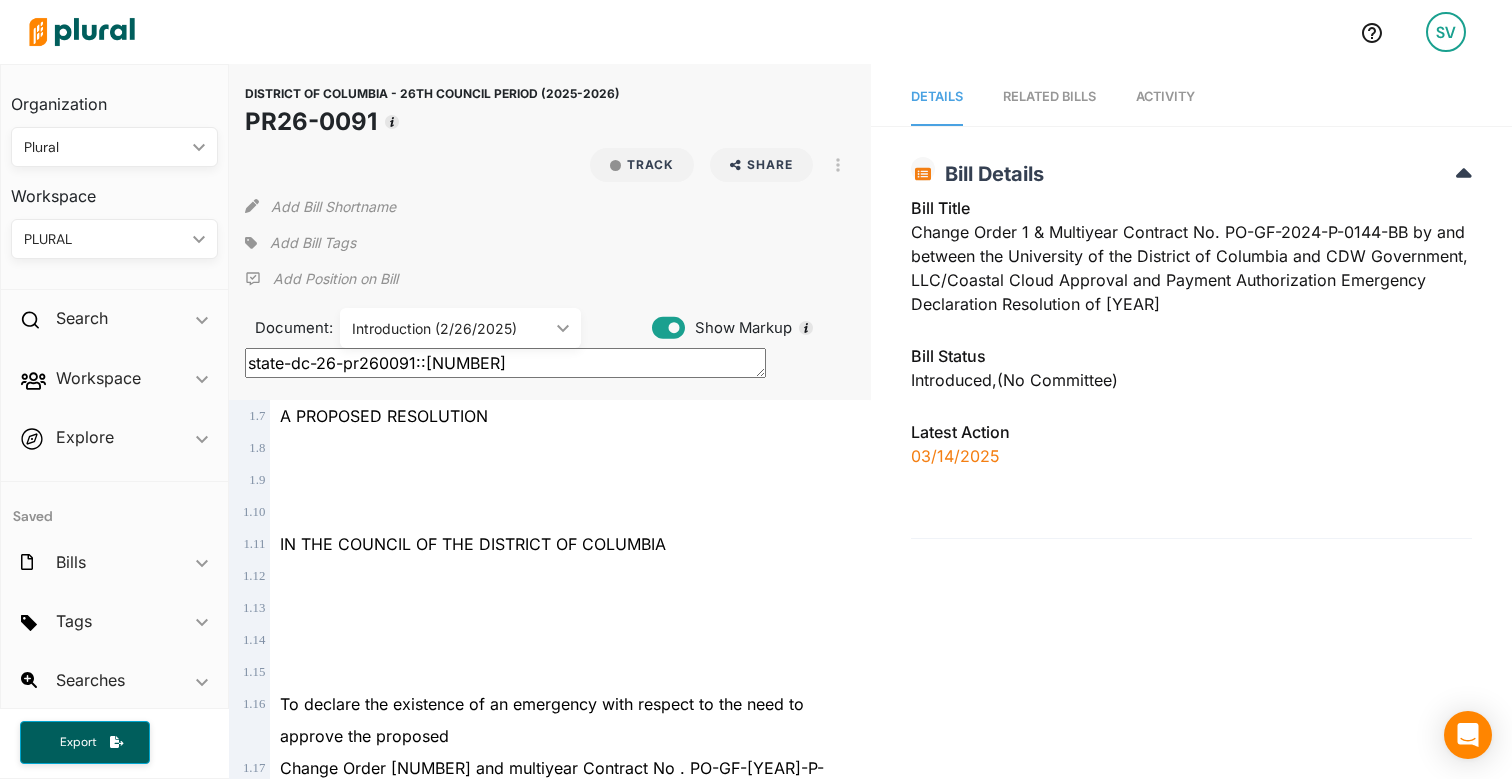 click at bounding box center (82, 32) 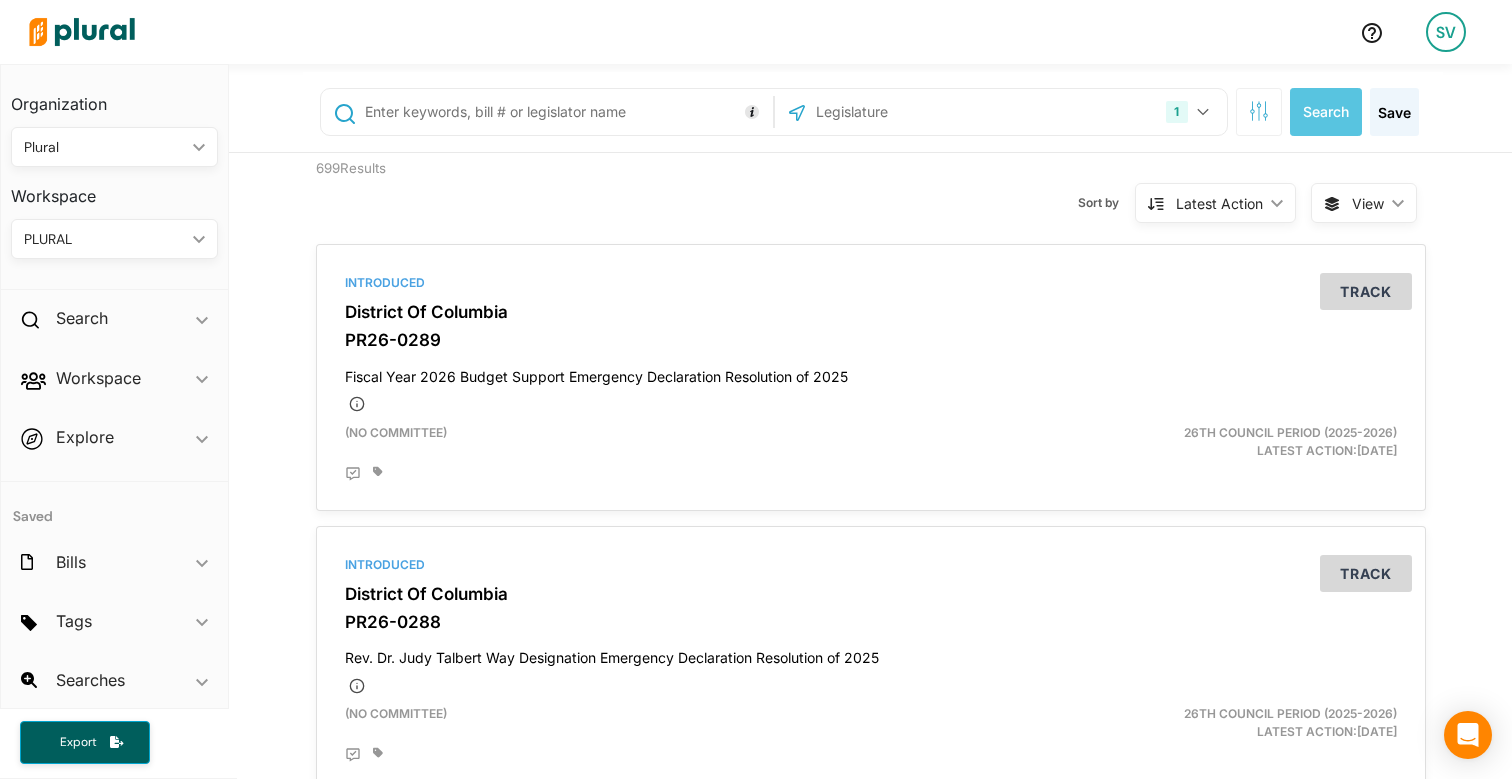 click at bounding box center [921, 112] 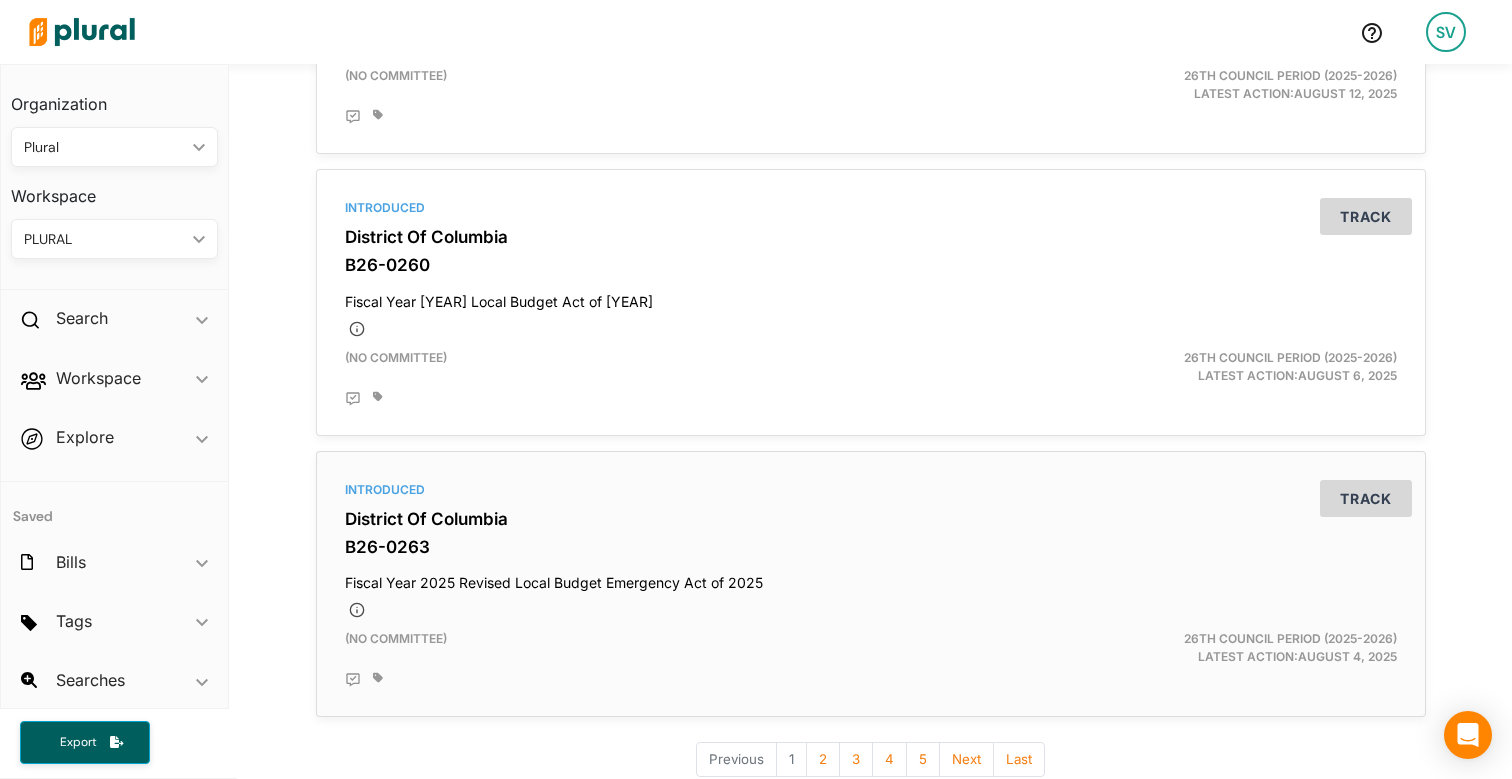 scroll, scrollTop: 6550, scrollLeft: 0, axis: vertical 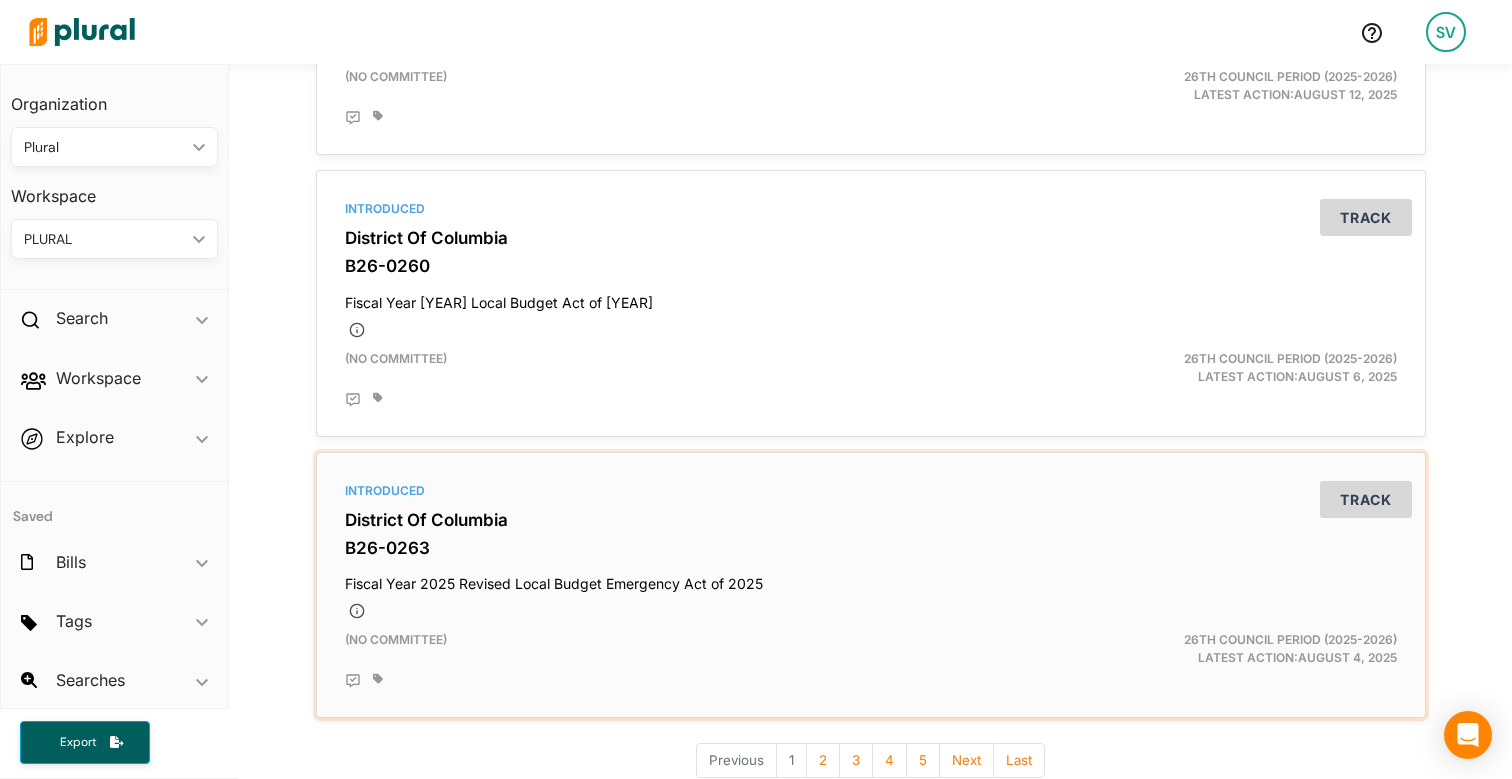 click on "District Of Columbia" at bounding box center [871, 520] 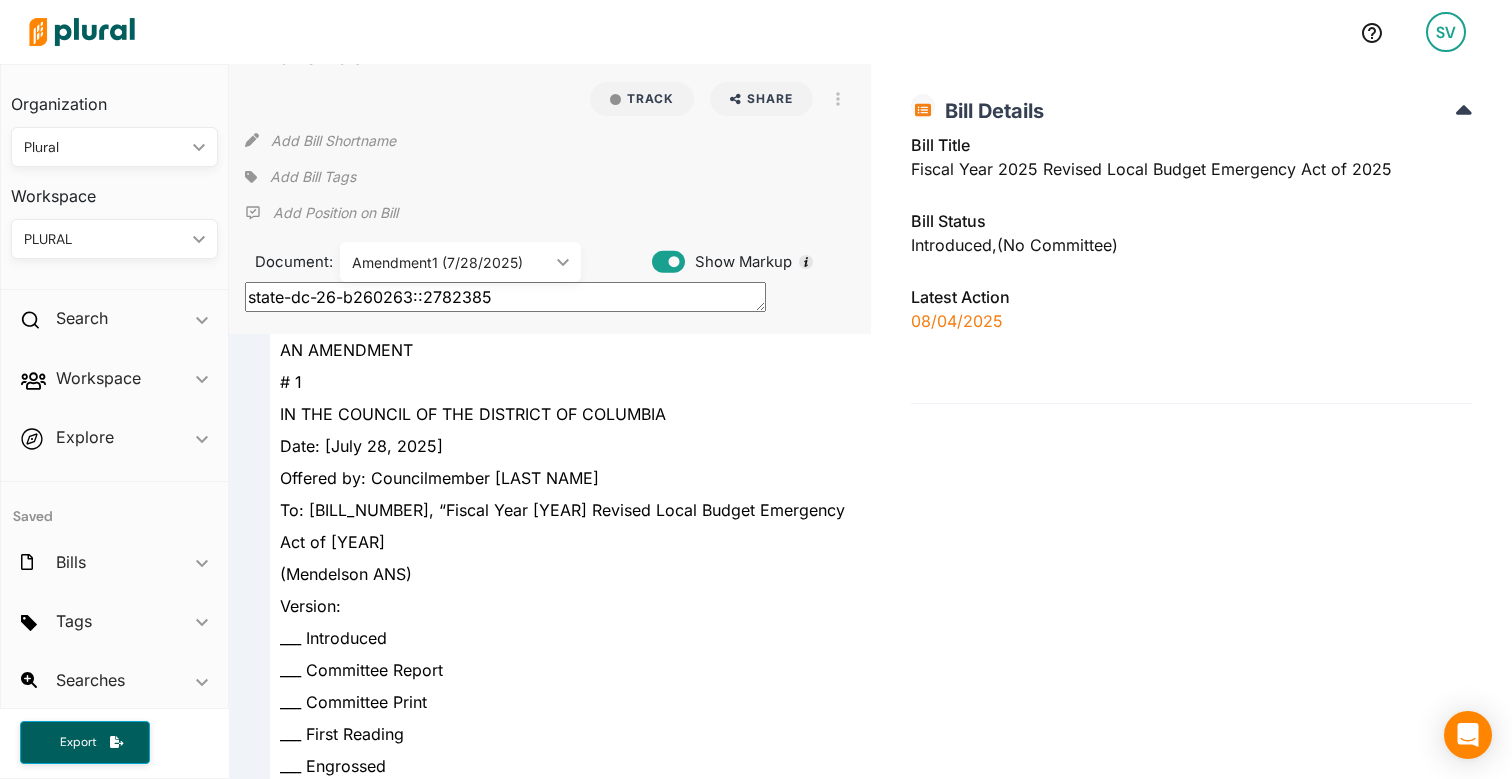 scroll, scrollTop: 78, scrollLeft: 0, axis: vertical 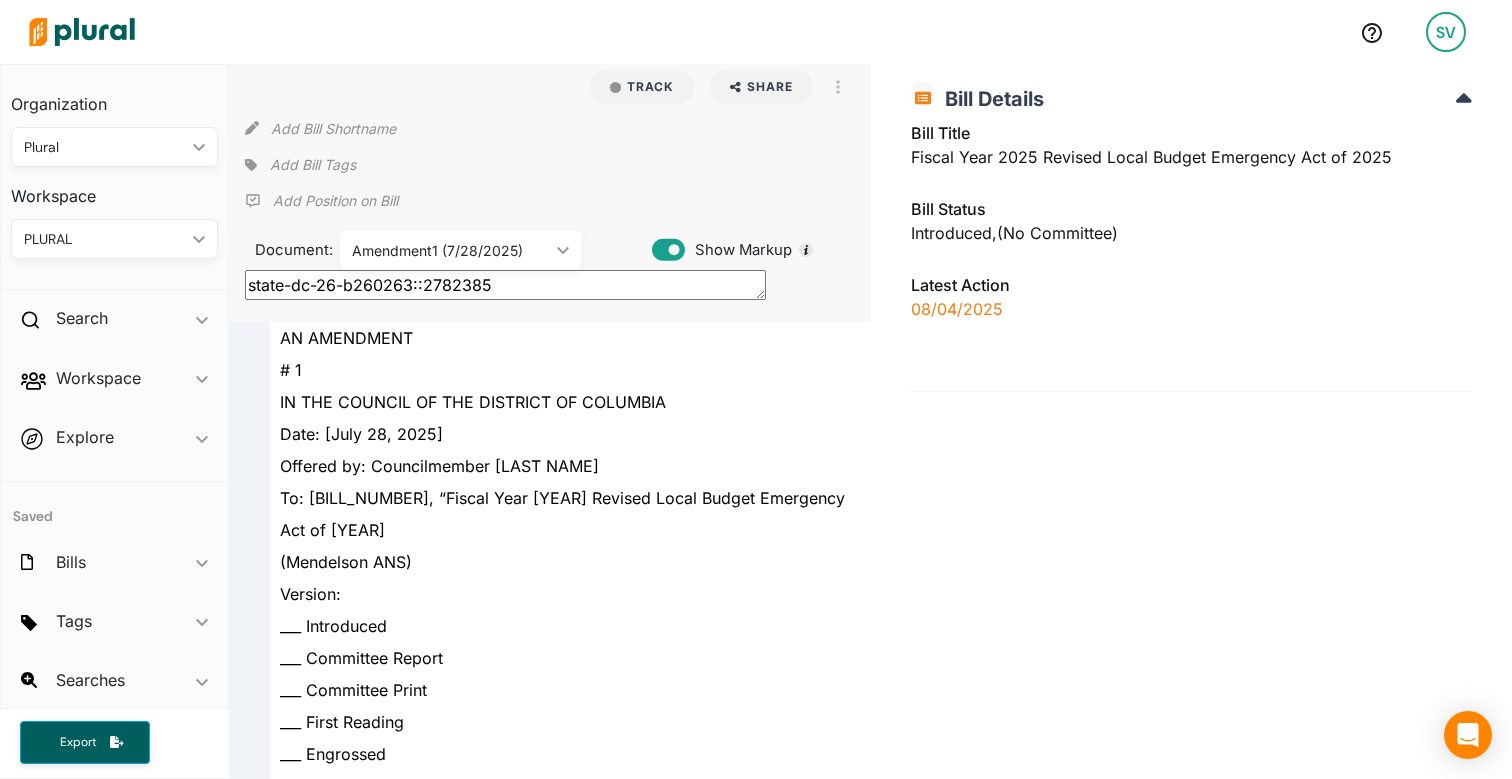 click on "Amendment1 (7/28/2025) ic_keyboard_arrow_down" at bounding box center [460, 250] 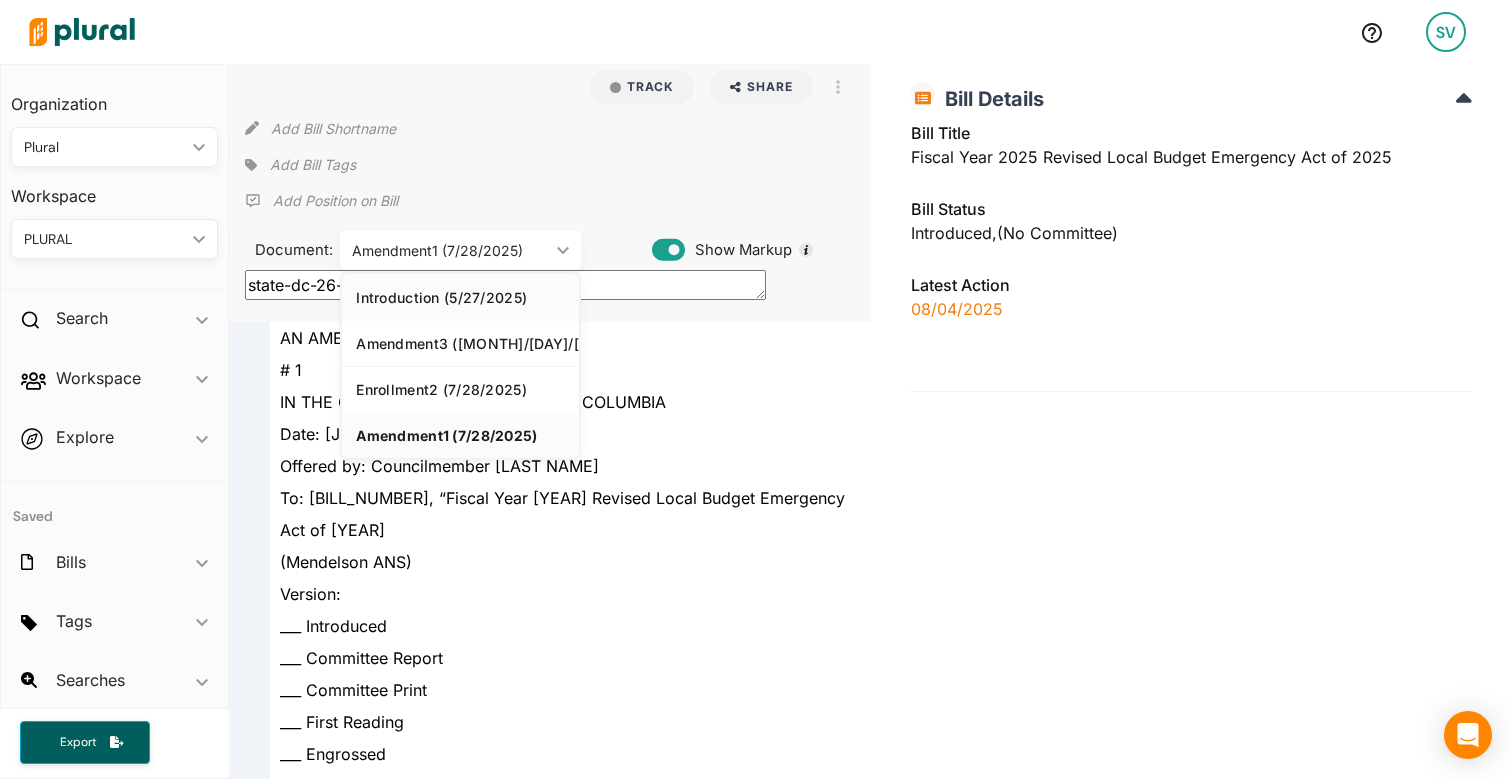 click on "Introduction (5/27/2025)" at bounding box center [460, 297] 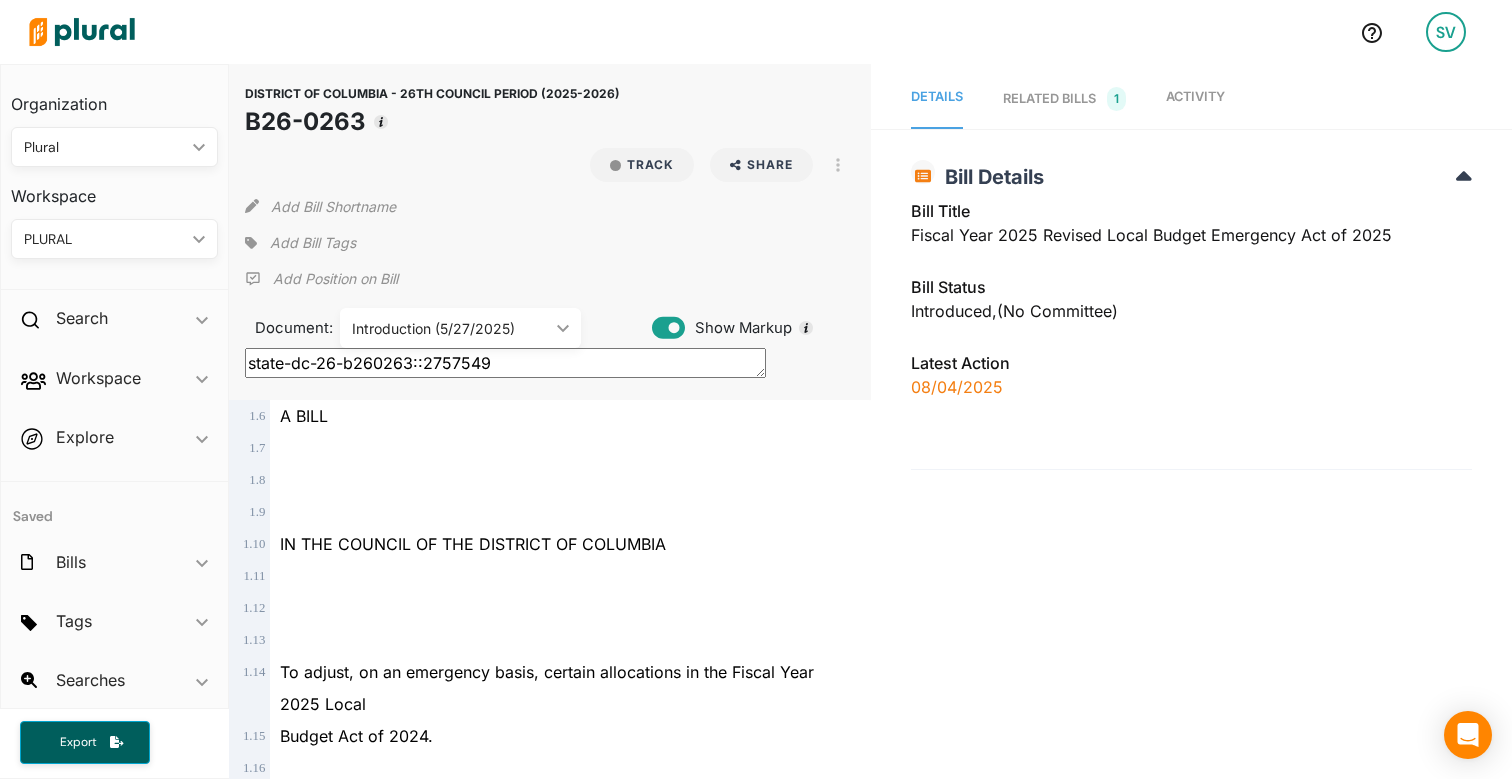 scroll, scrollTop: 0, scrollLeft: 0, axis: both 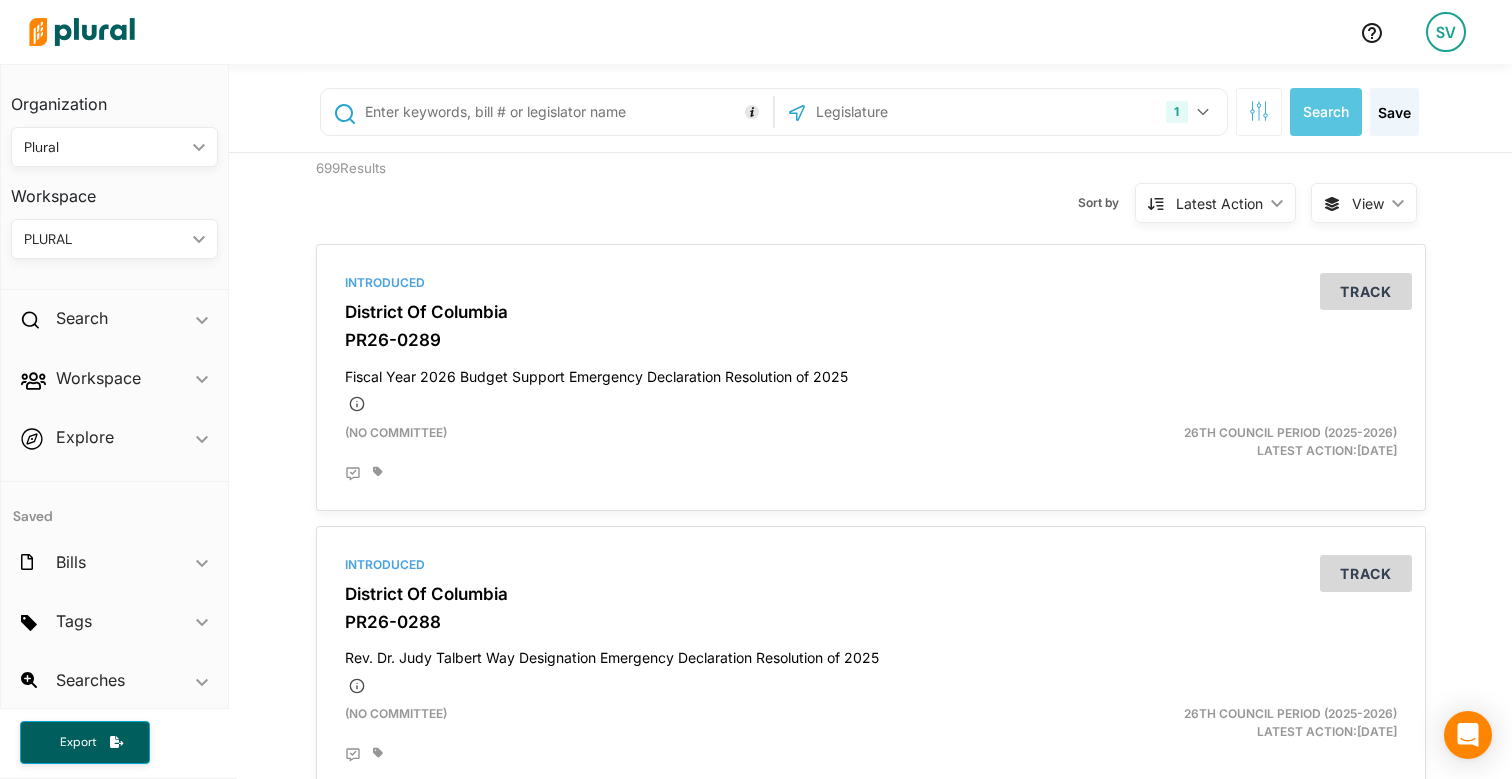 click on "Latest Action" at bounding box center [1219, 203] 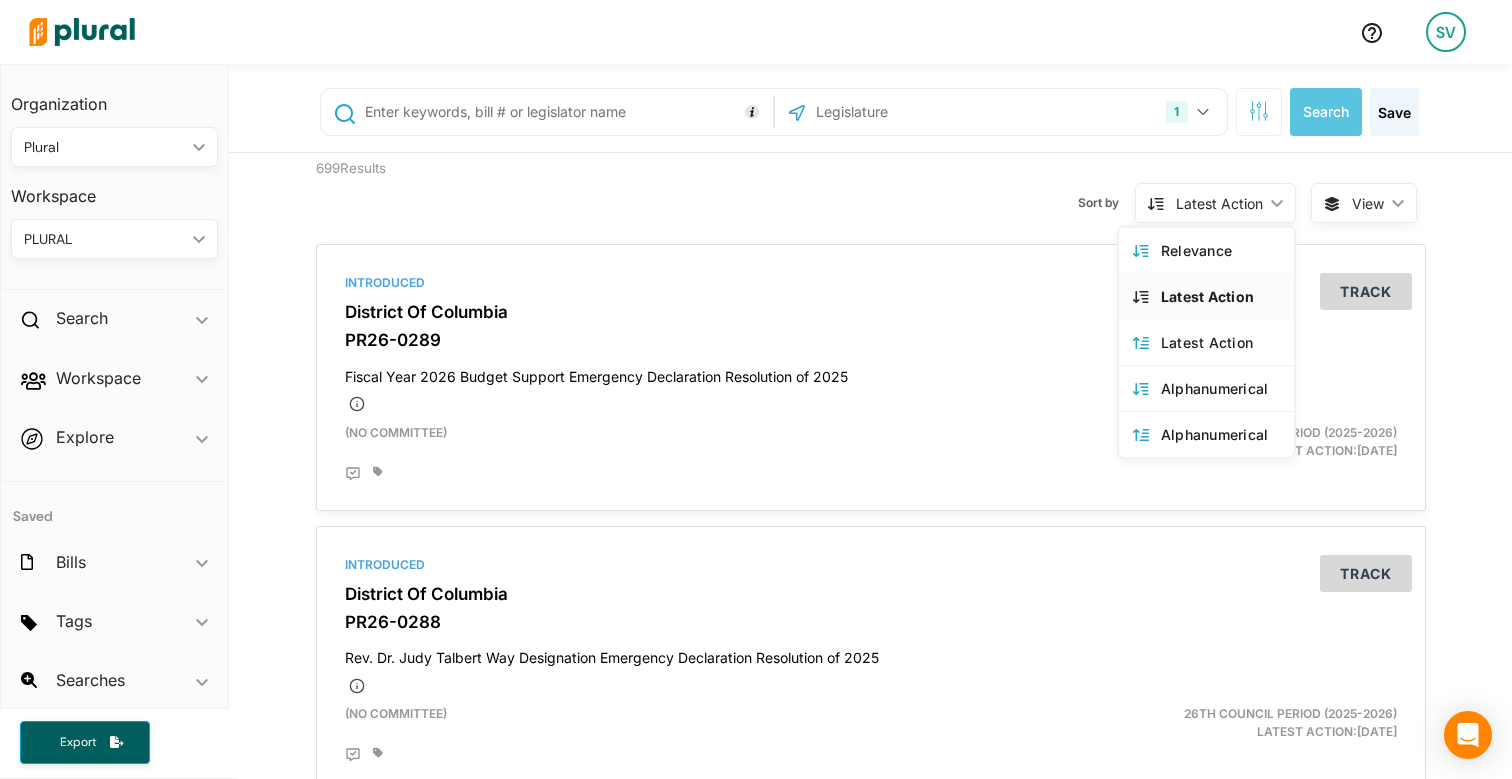 click on "1 District of Columbia US Congress Alabama Alaska Arizona Arkansas California Colorado Connecticut Delaware Florida Georgia Hawaii Idaho Illinois Indiana Iowa Kansas Kentucky Louisiana Maine Maryland Massachusetts Michigan Minnesota Mississippi Missouri Montana Nebraska Nevada New Hampshire New Jersey New Mexico New York Nigeria North Carolina North Dakota Ohio Oklahoma Oregon Pennsylvania Puerto Rico Rhode Island South Africa South Carolina South Dakota Tennessee Texas Utah Vermont Virginia Washington West Virginia Wisconsin Wyoming Select All Clear All Search Save" at bounding box center [870, 108] 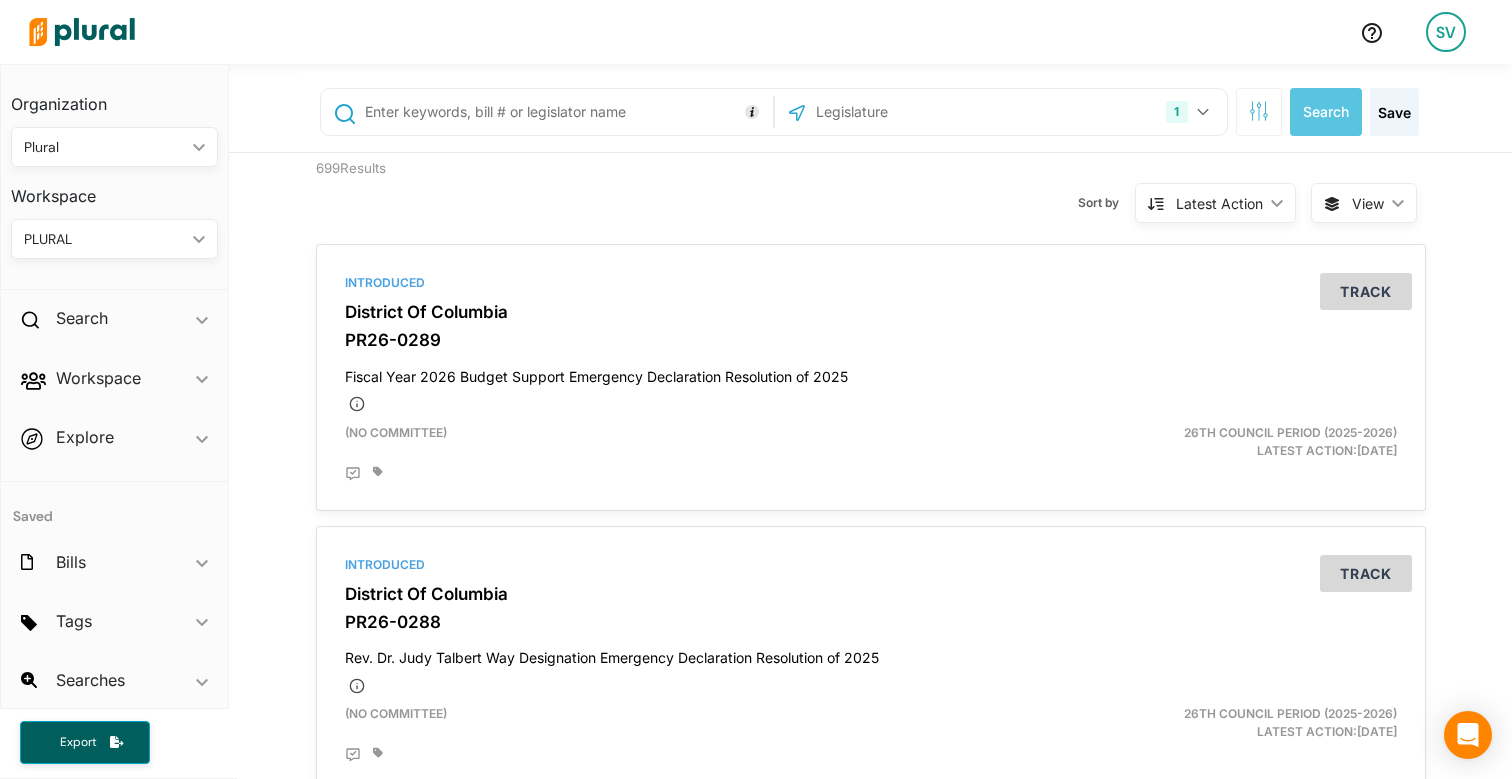 scroll, scrollTop: 0, scrollLeft: 0, axis: both 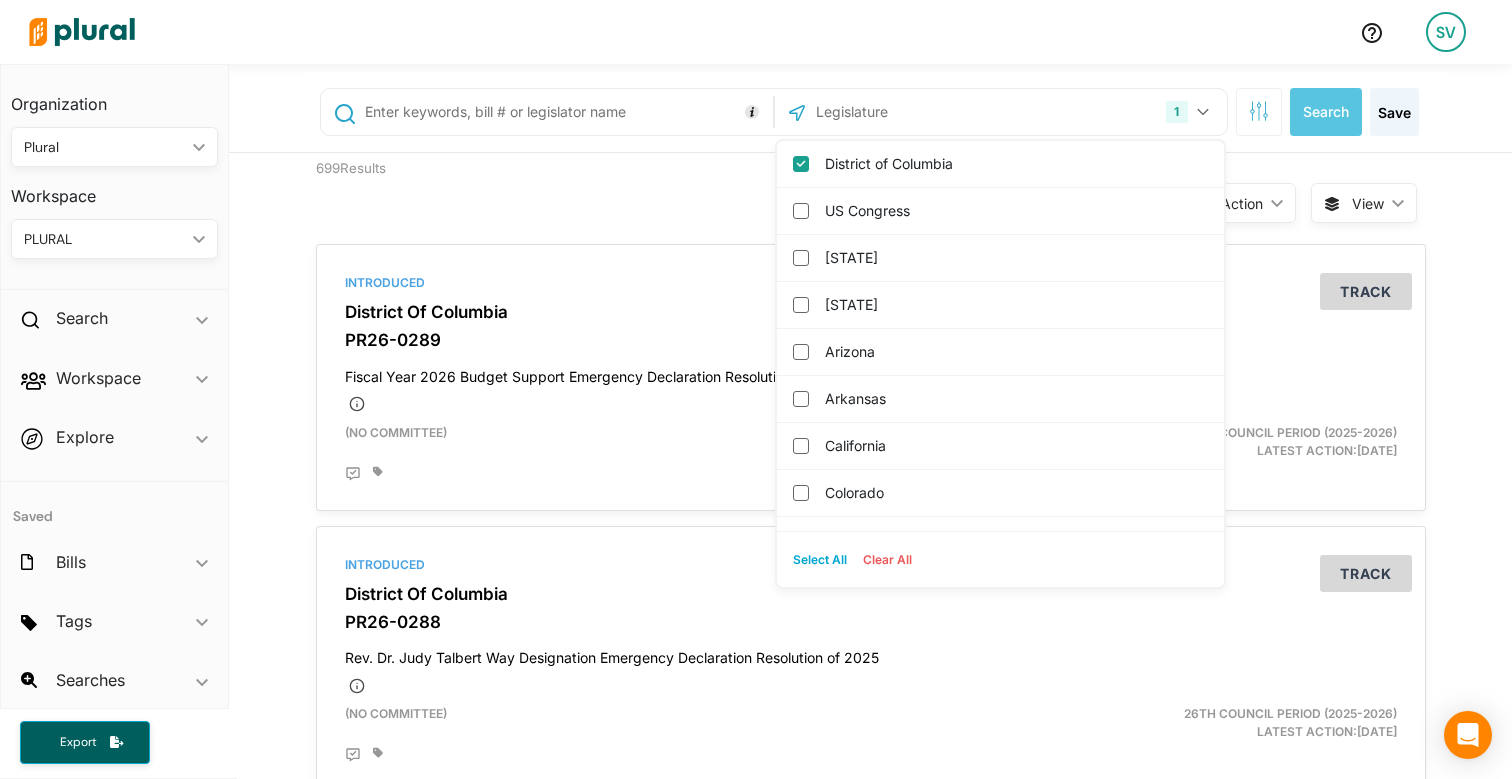 click 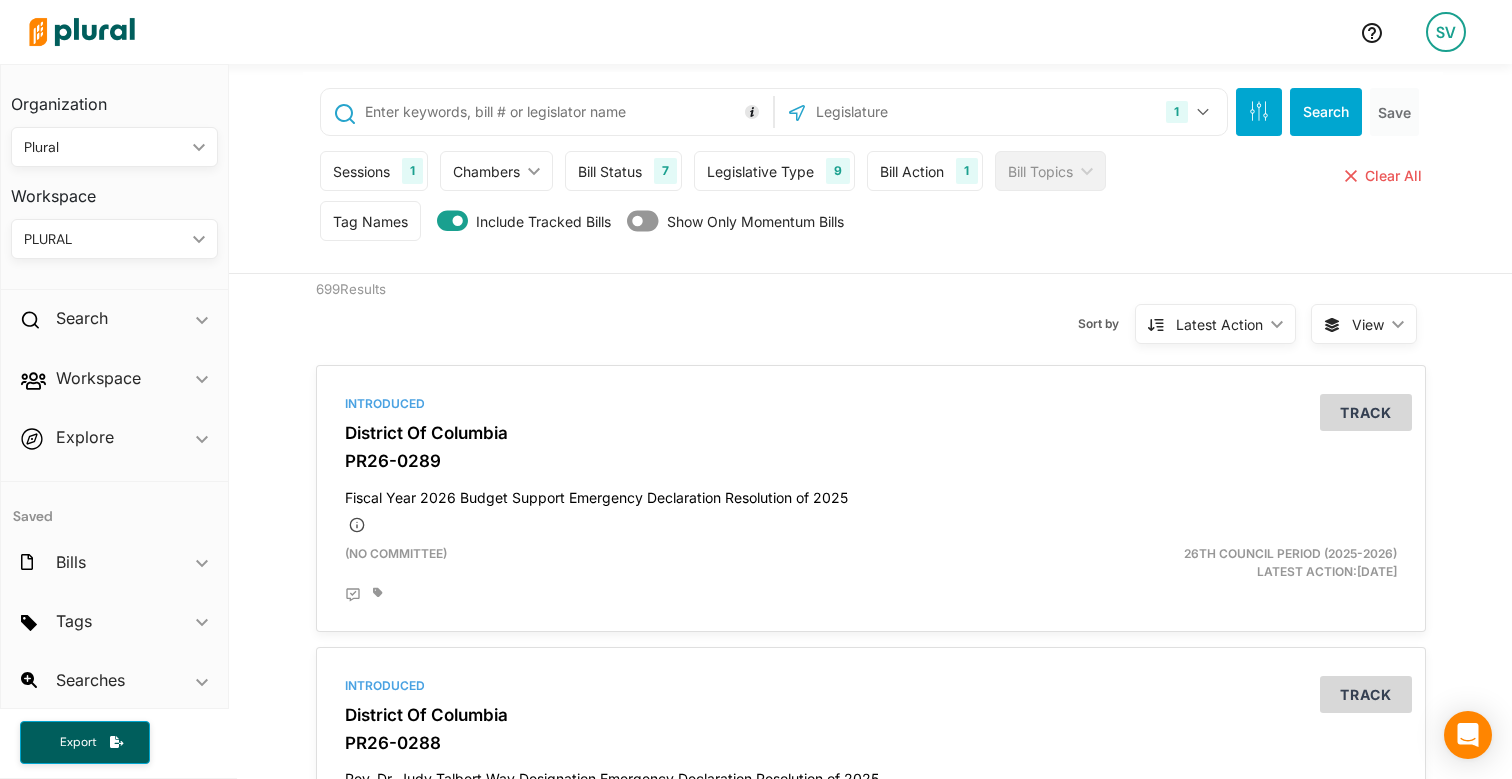 click on "Bill Status" at bounding box center (610, 171) 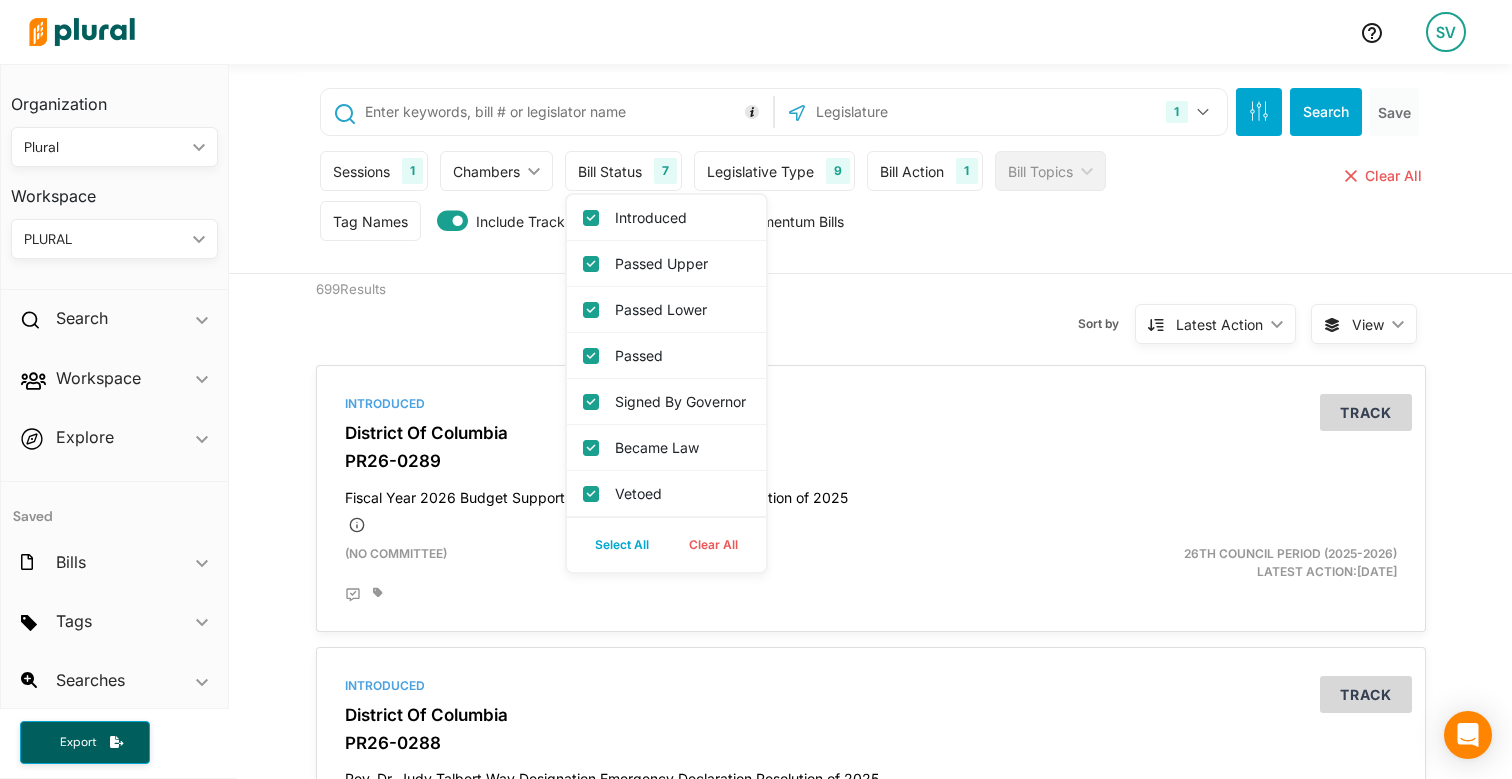 click on "Legislative Type" at bounding box center [760, 171] 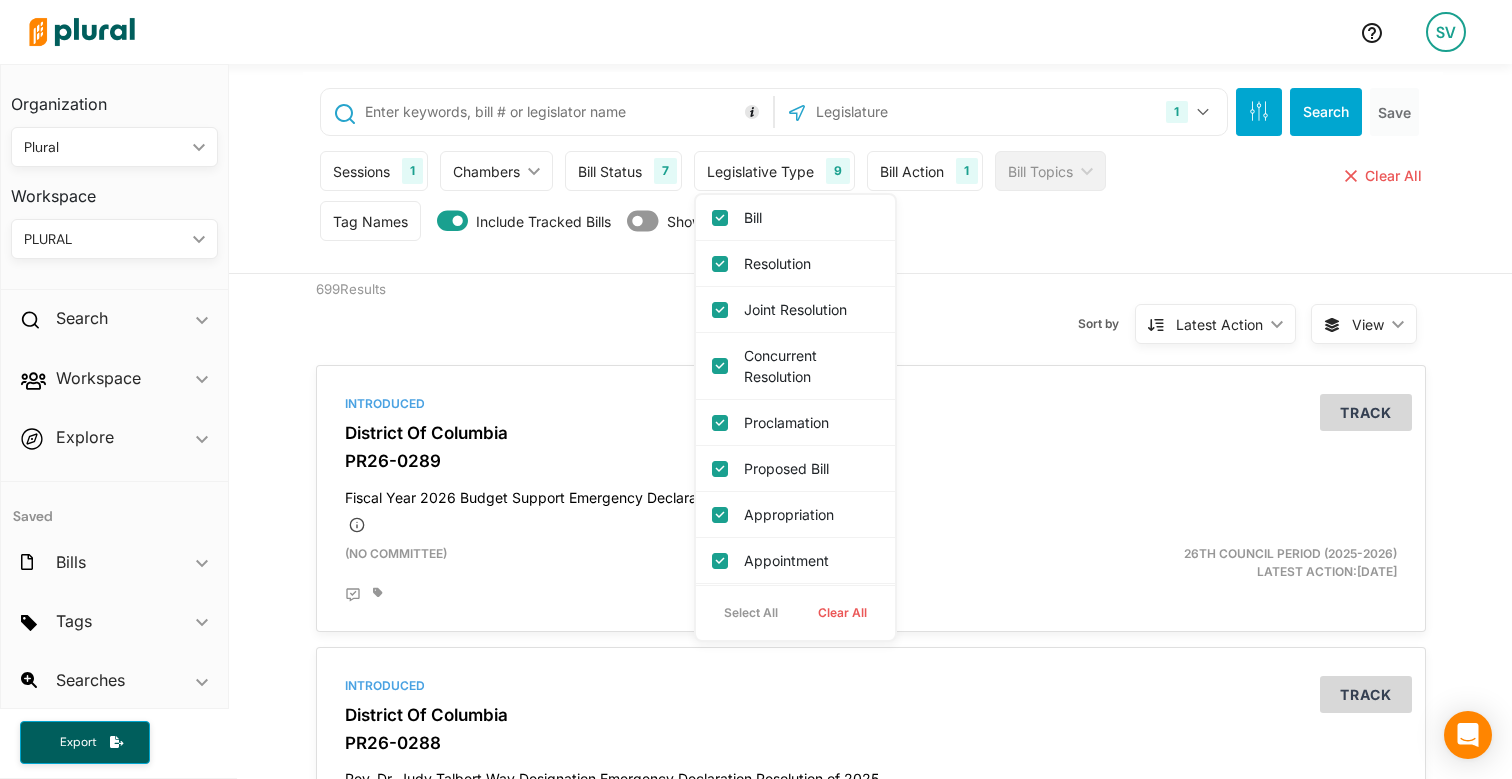click on "Clear All" at bounding box center (842, 613) 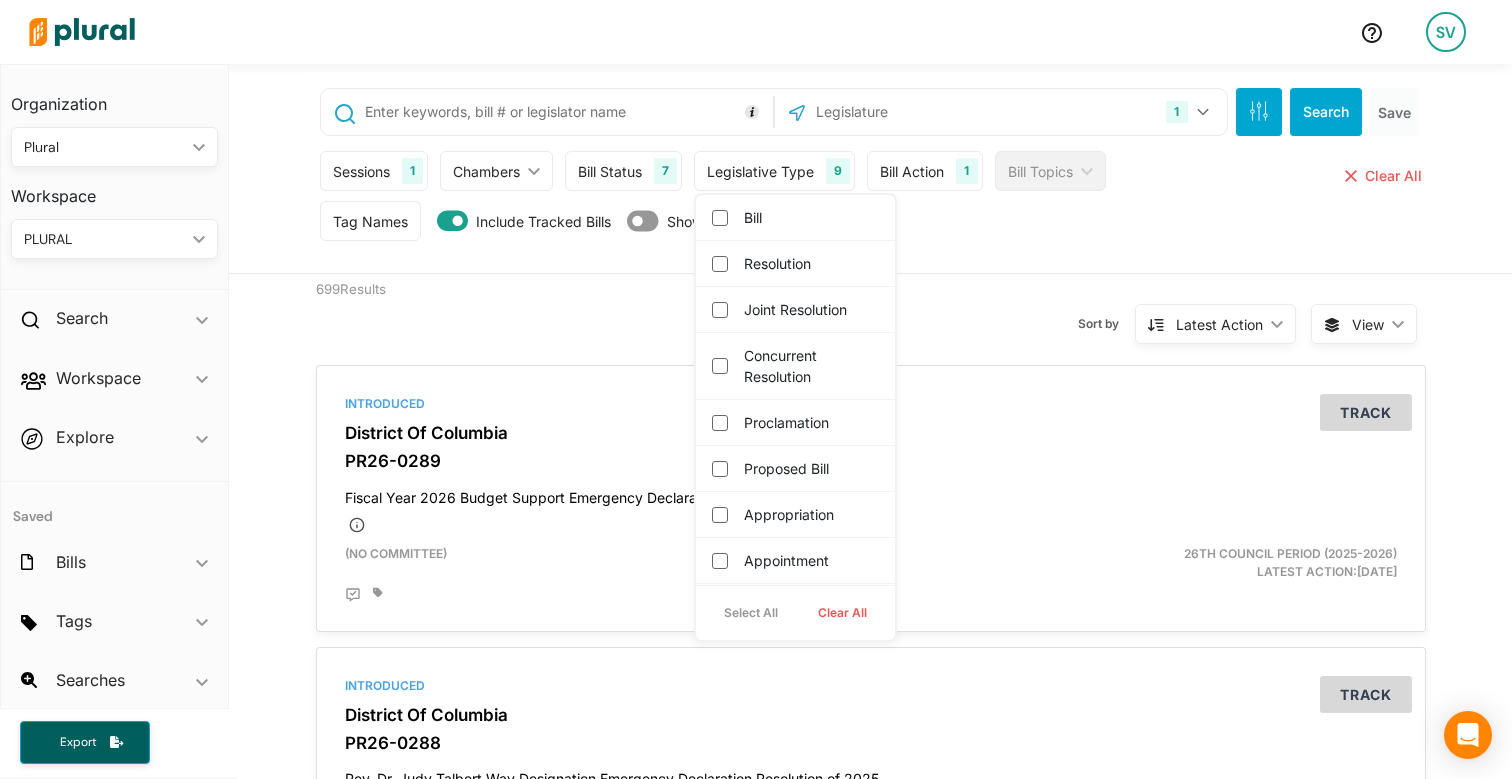 checkbox on "false" 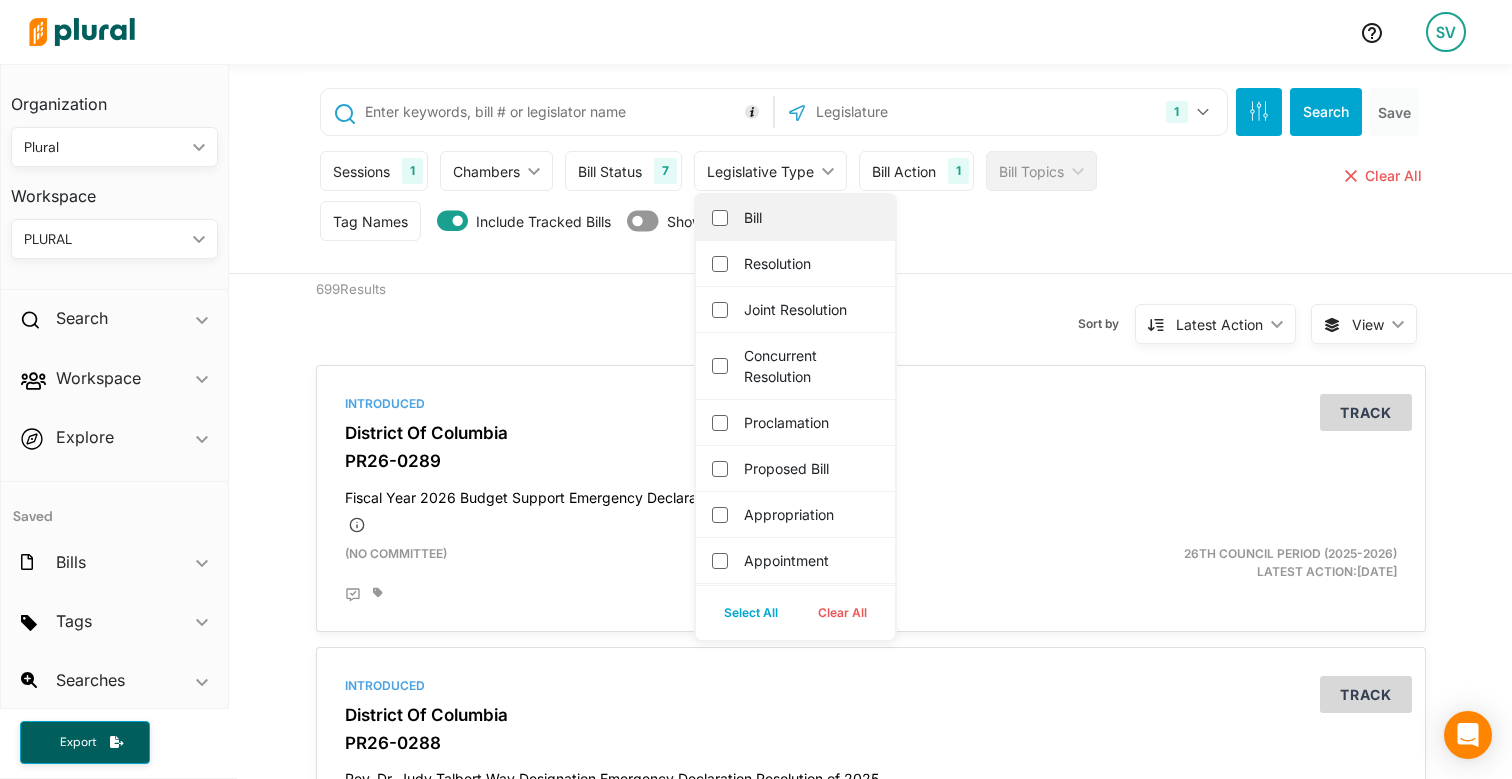 click on "Bill" at bounding box center [795, 218] 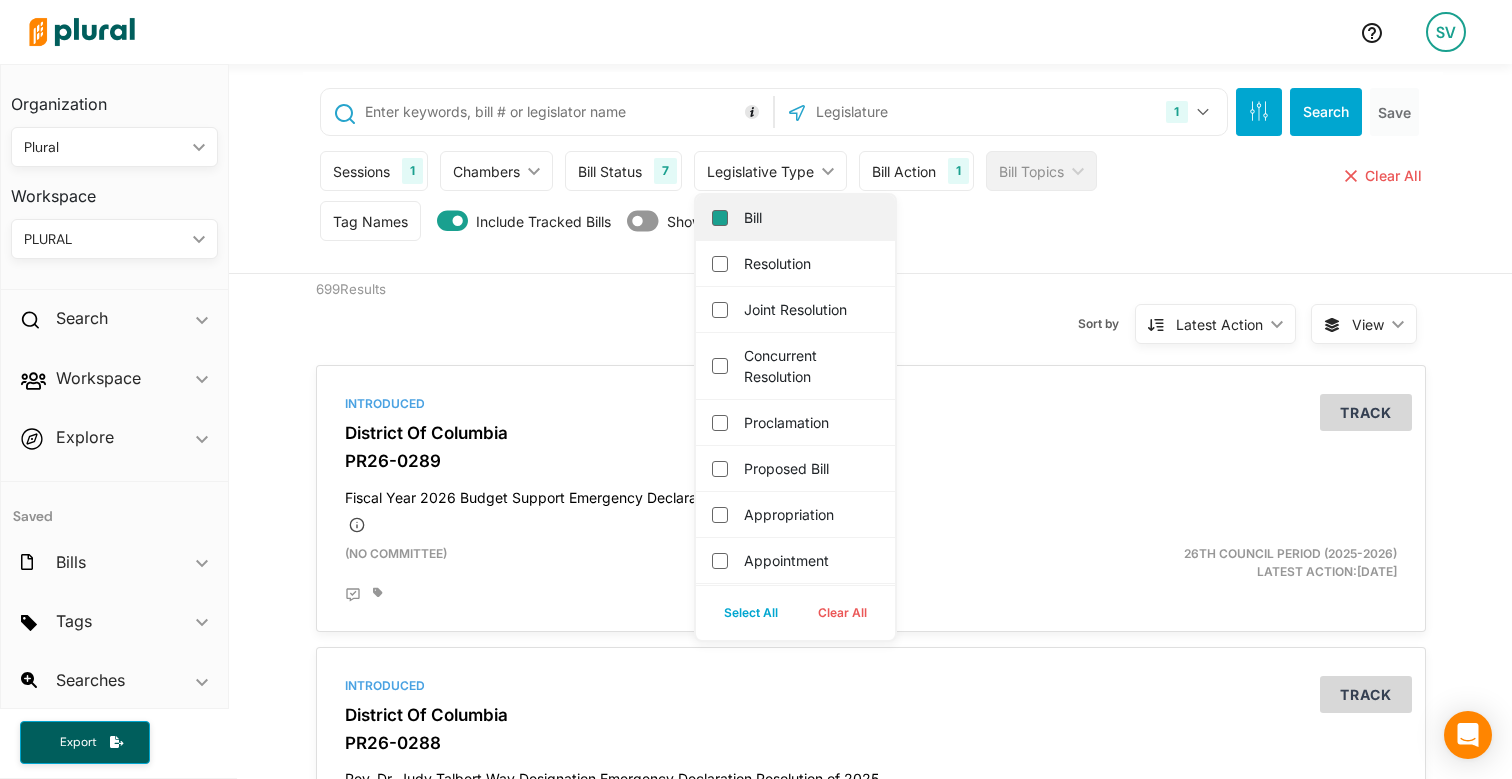 click on "Bill" at bounding box center [720, 218] 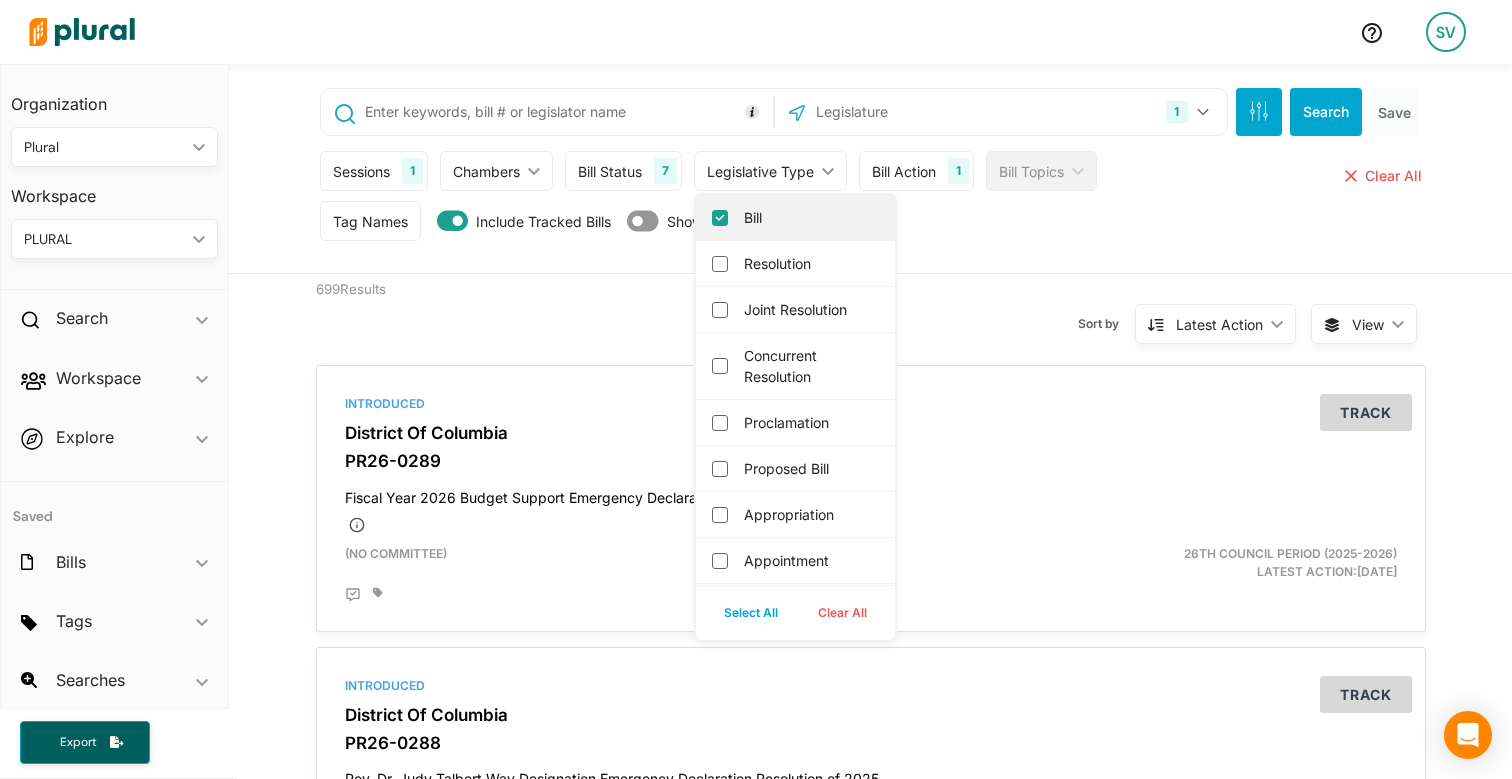 checkbox on "true" 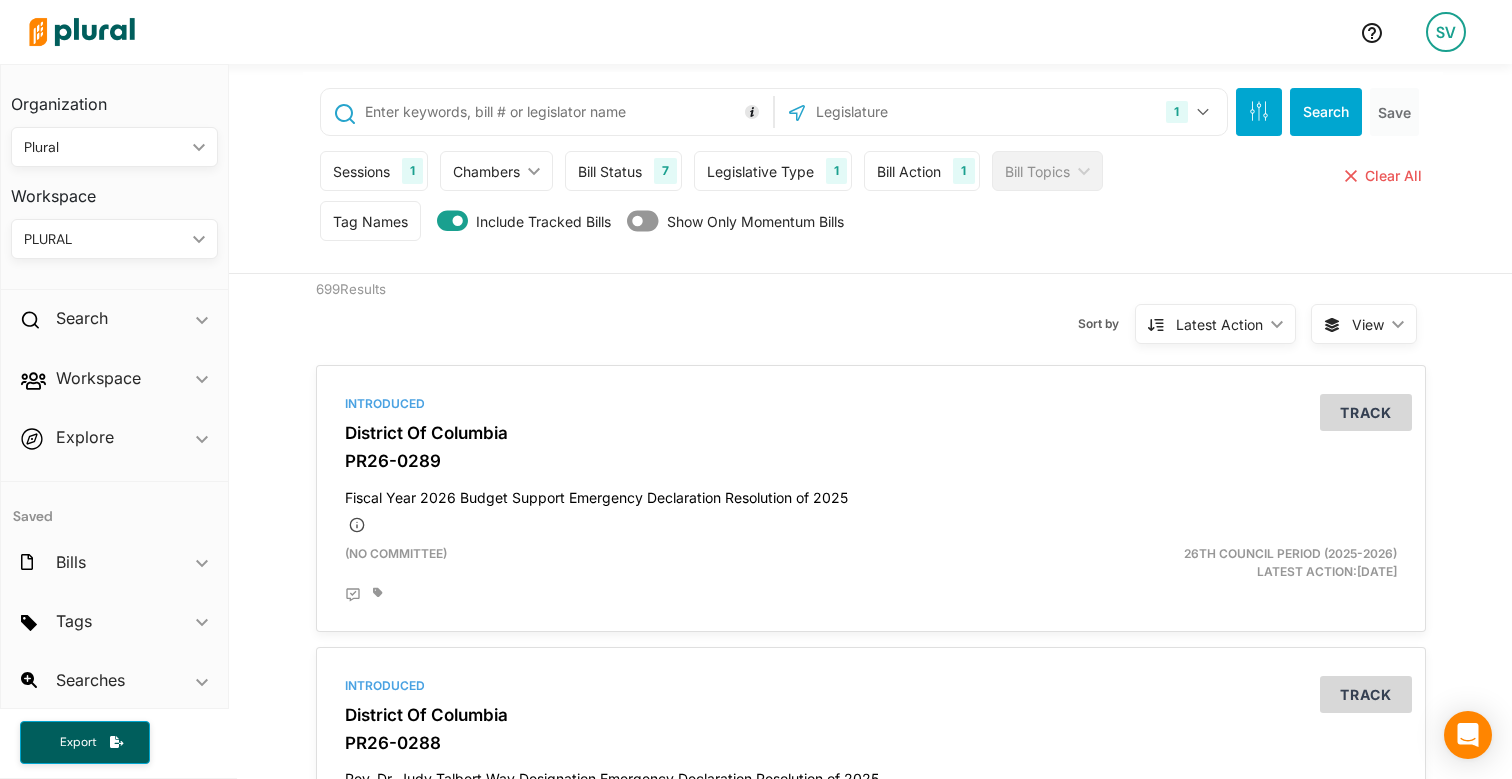 click on "Tag Names Tag Names close Any of Selected ic_keyboard_arrow_down Any of Selected All of Selected None of Selected #Empowrd Georgia Bills #Mariatag #Employment Regulations #Financial Services #social-media #Nuclear Energy #Solar Energy #New York #Priority 1 #oregon vehicle #Critical #Normal #Low  #green #High Priority #tag #tag2 #anti ES #how to make a bill  #HomeHealth  - labor  #medicaid #Voting Rights in Tx  #Childcare #Trucking Bills #Oppose #Early Voting  #arts #Export By Tag Bug #Texas Test #flood related #Brenda's Bills #Humana-KY Healthcare #Ethnic Studies - New York State  #Telehealth  #vr 21  #osma midwife #IP - Good bill  #Support #east side #export-companion-bills #Research #JJ 1 #vr choice  #JJ Tag for Pub #Test 1 MD #Ananada's tag #LA Credit League #hotten #VA Cannibus  #JJ 1234 #Health #Government #Human Services #Education #Transportation #Economic Development #Housing #Agriculture #Water #Public Safety #Environment #Elections #Energy #Veterans #Data and Privacy #Arts #Science and Technology" at bounding box center (873, 226) 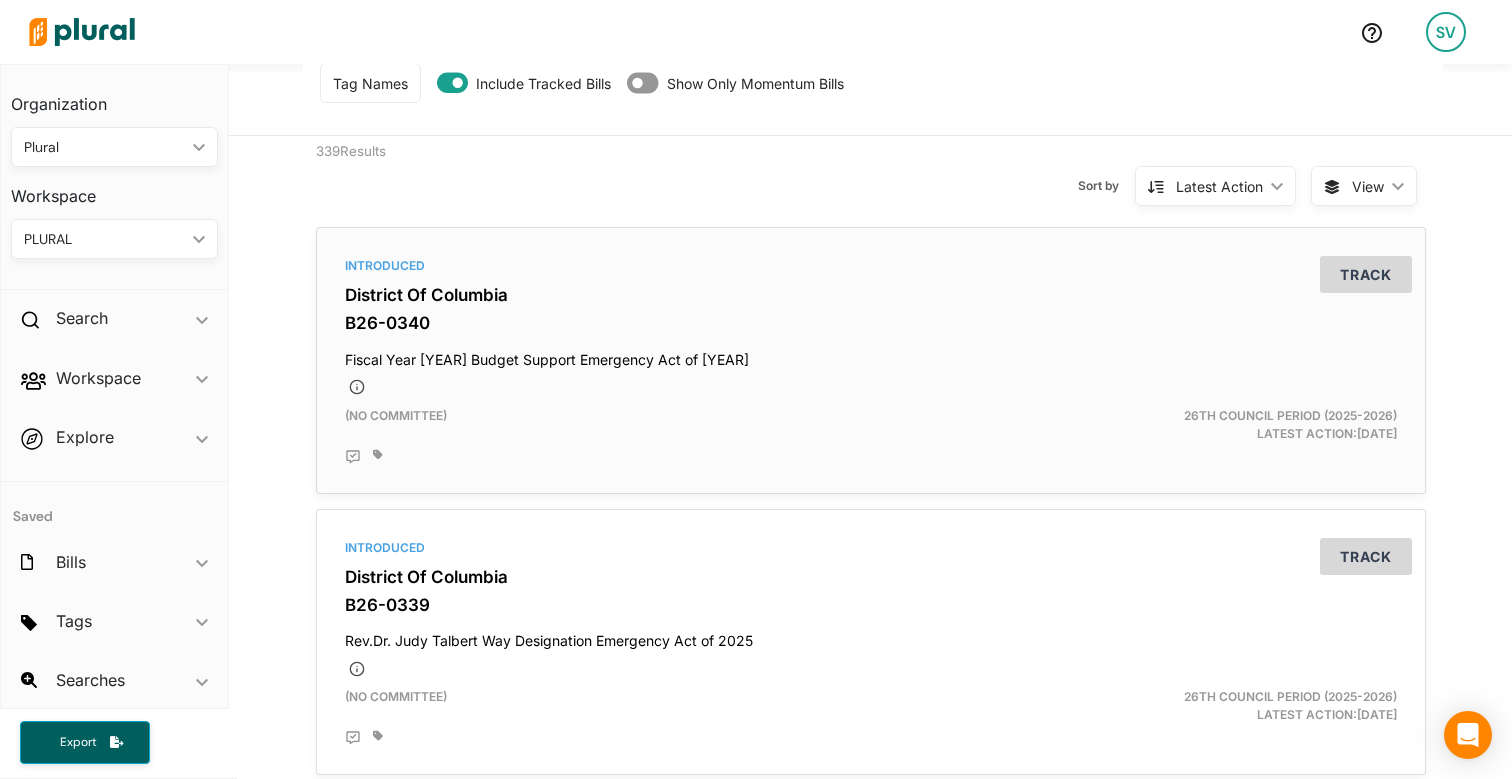 scroll, scrollTop: 195, scrollLeft: 0, axis: vertical 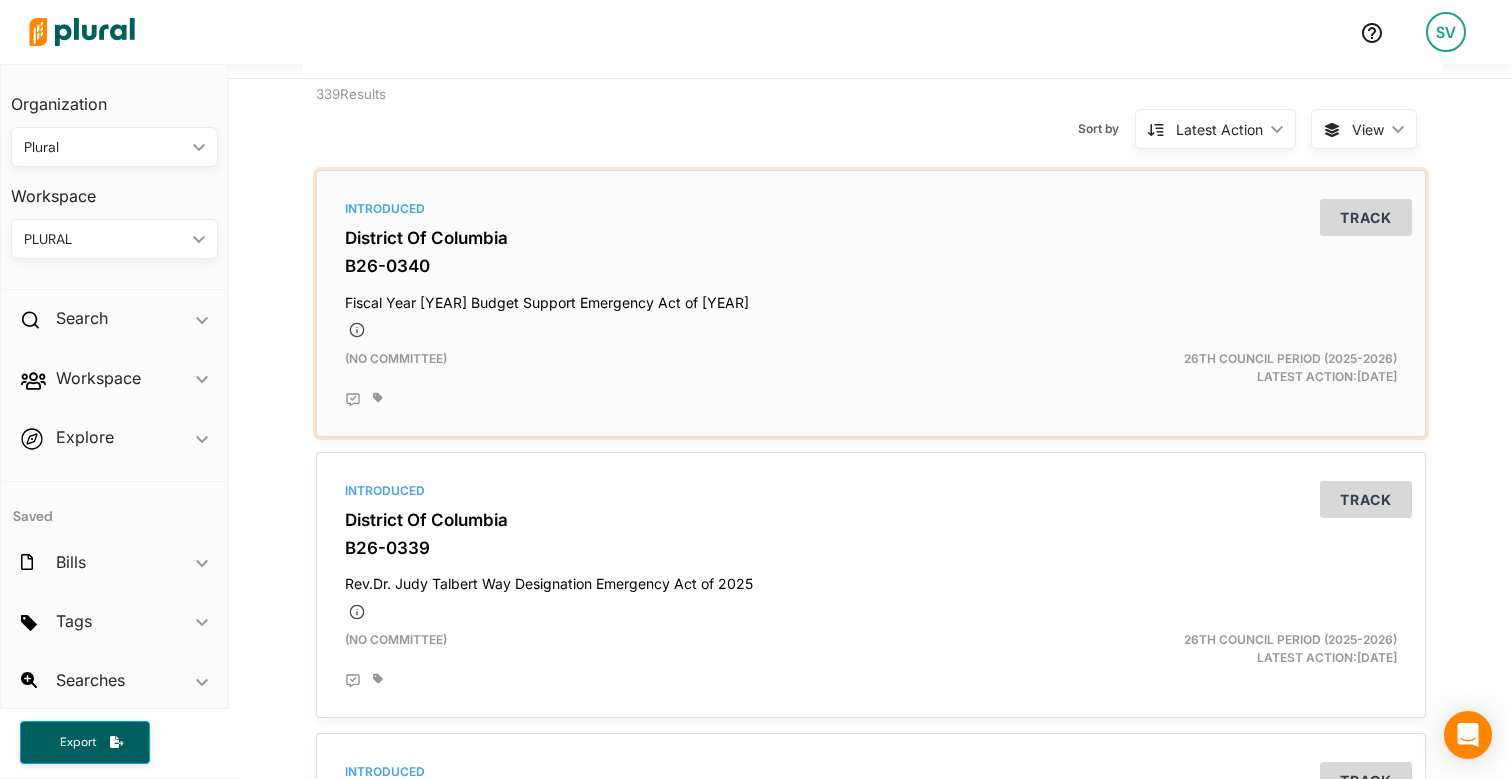 click on "District Of Columbia" at bounding box center (871, 238) 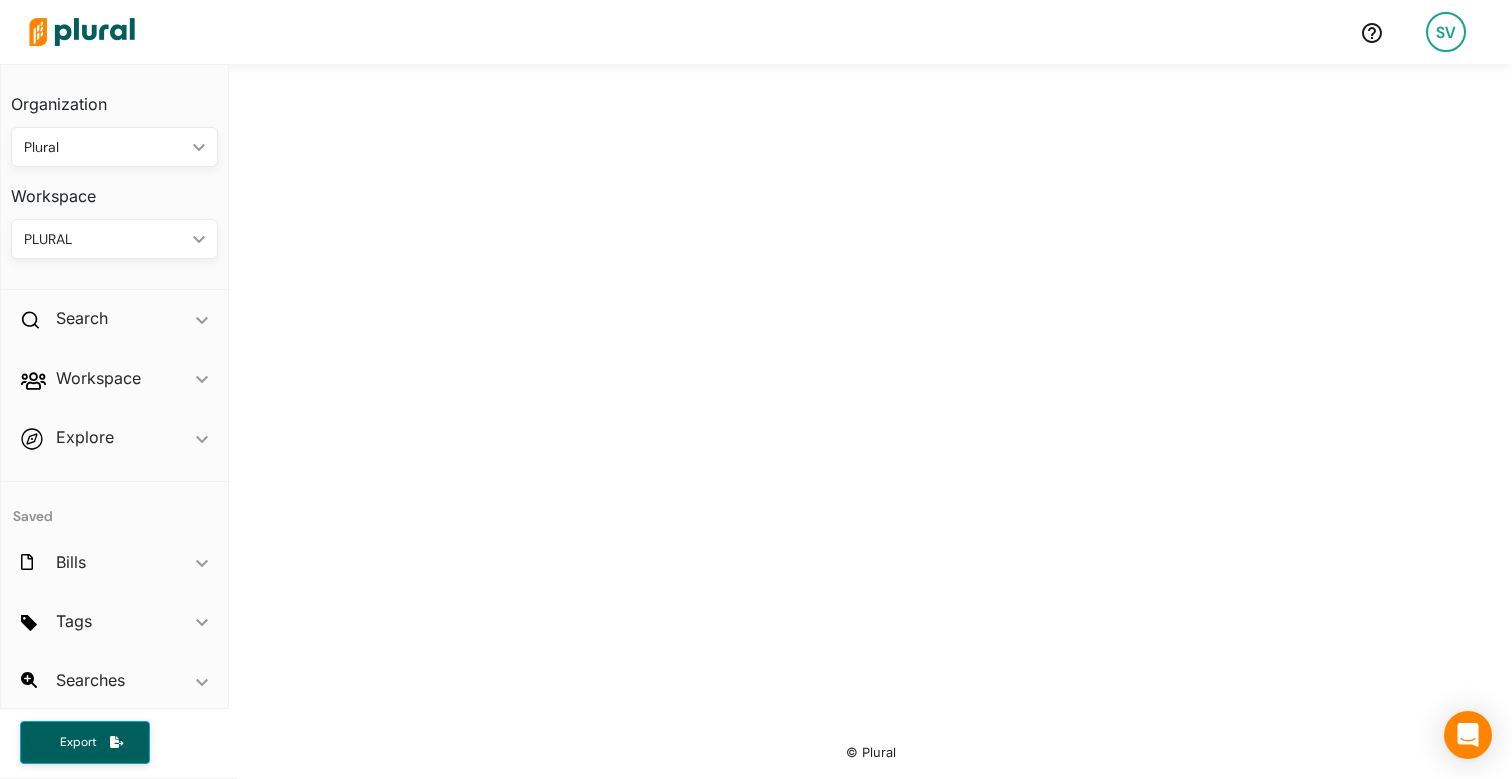 scroll, scrollTop: 0, scrollLeft: 0, axis: both 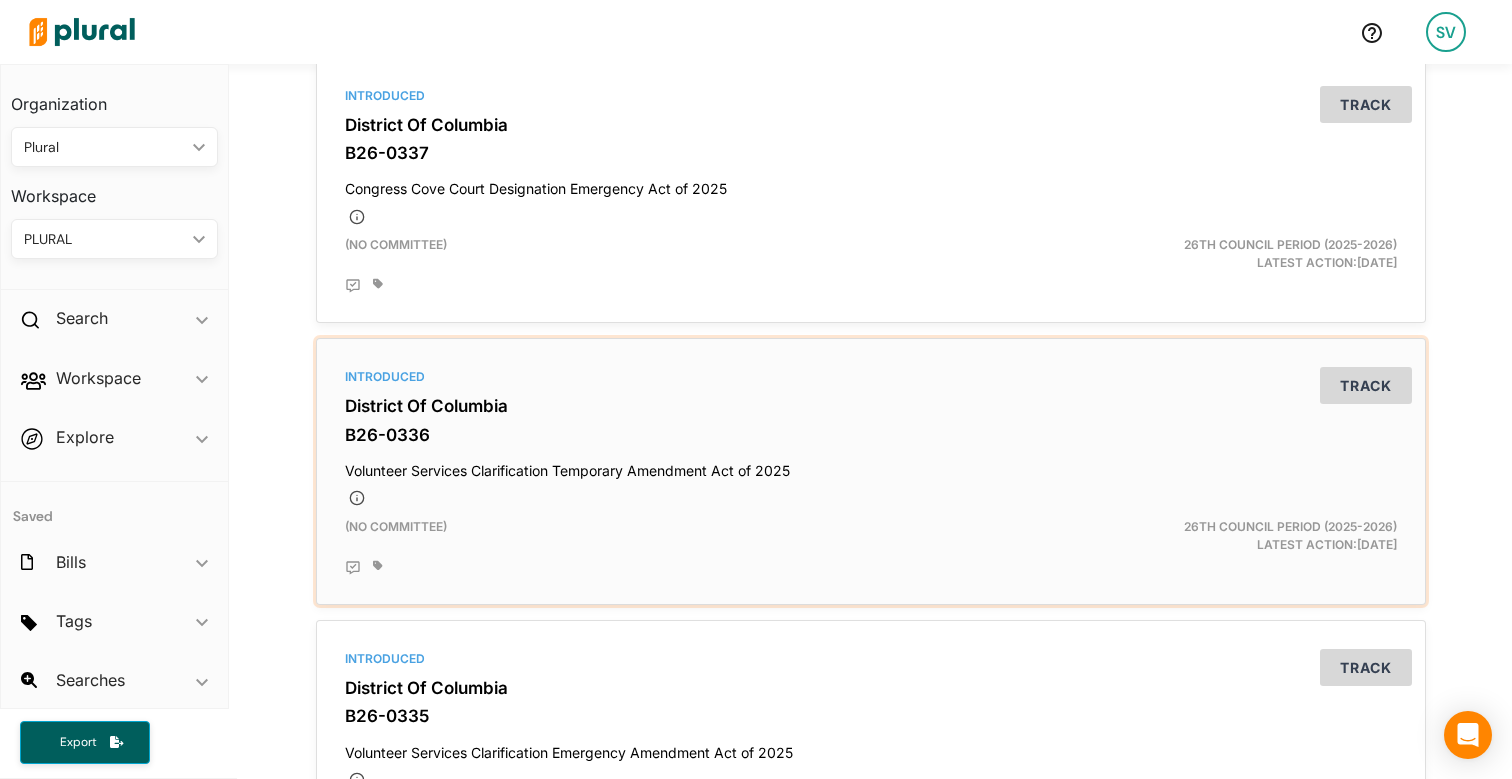 click on "District Of Columbia" at bounding box center [871, 406] 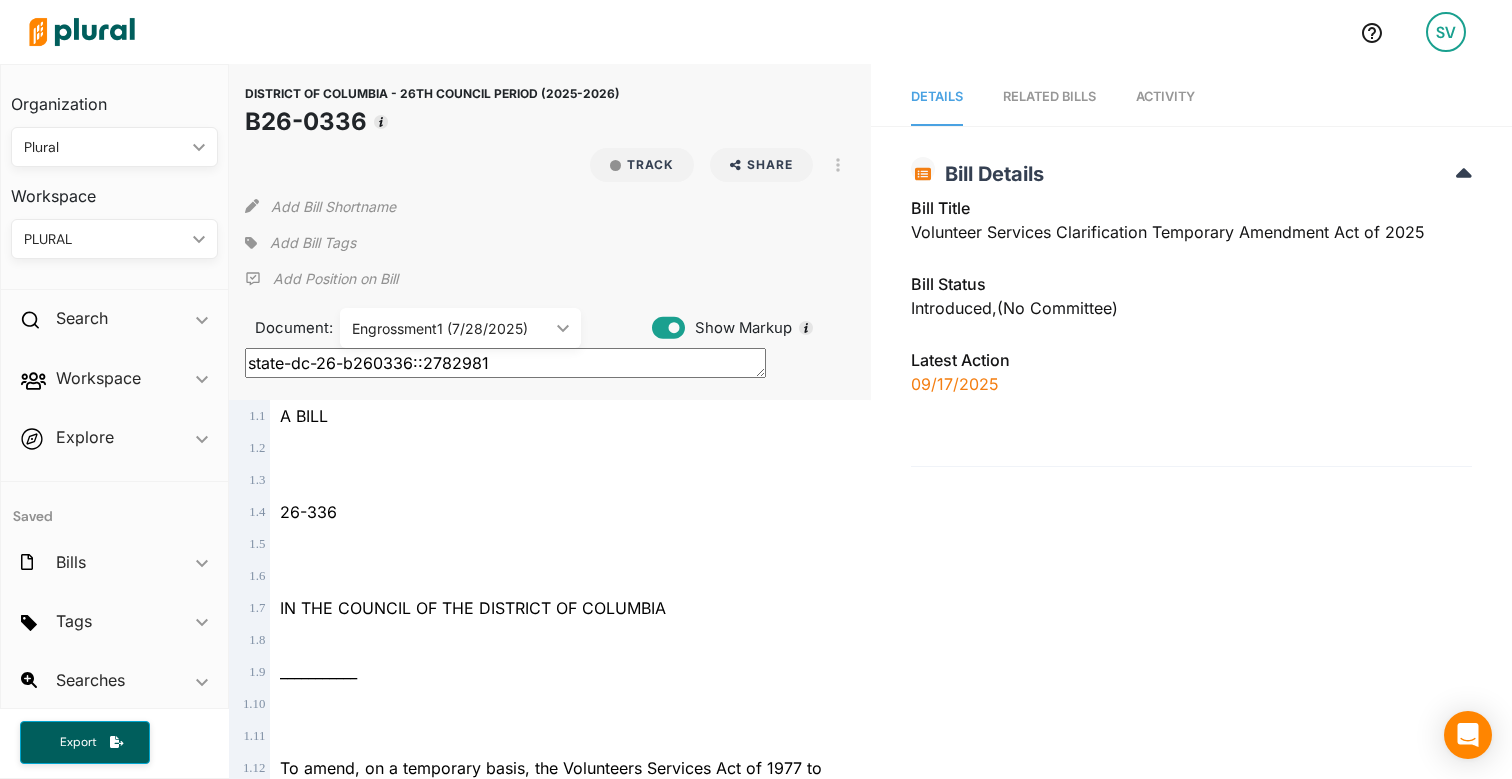scroll, scrollTop: 0, scrollLeft: 0, axis: both 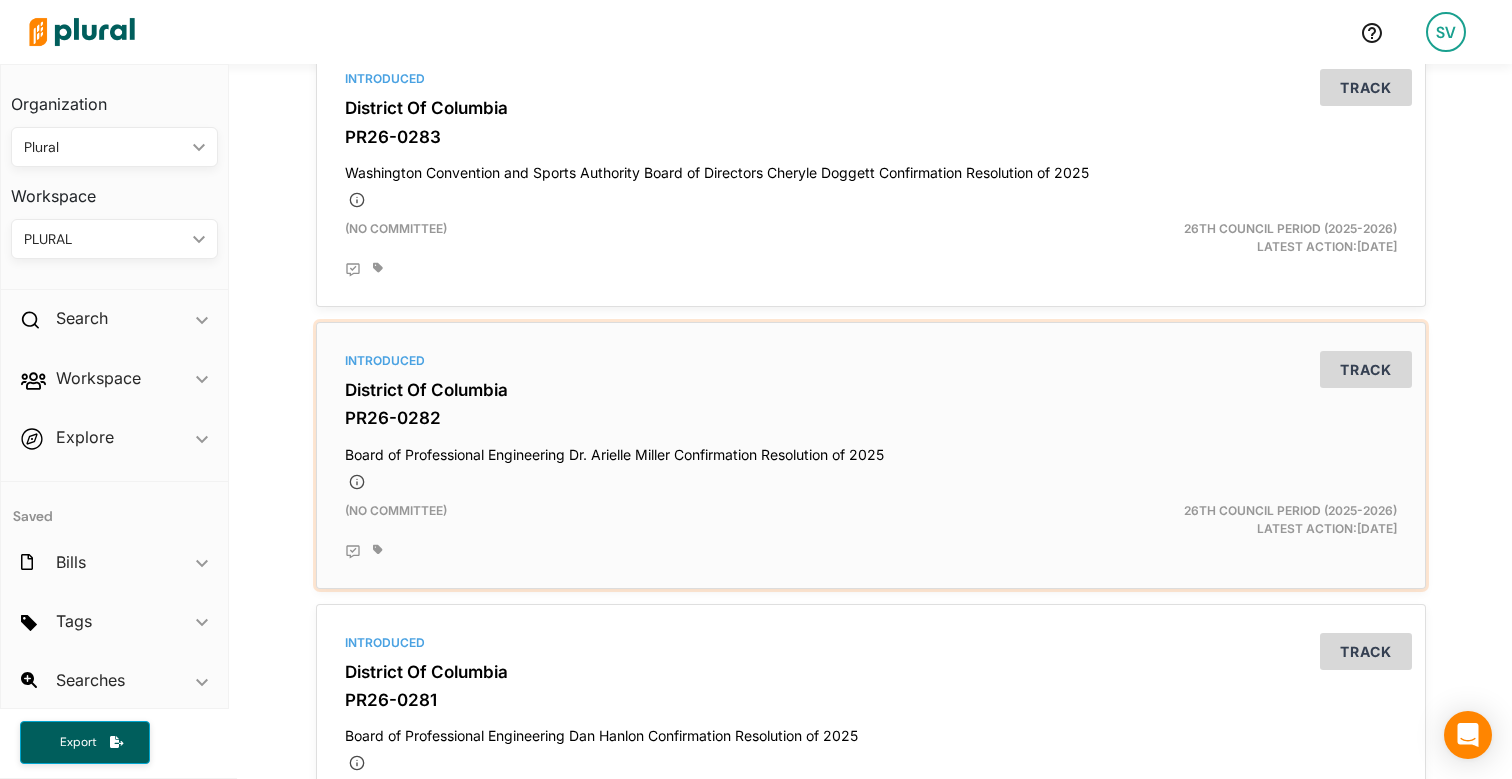 click on "District Of Columbia" at bounding box center [871, 390] 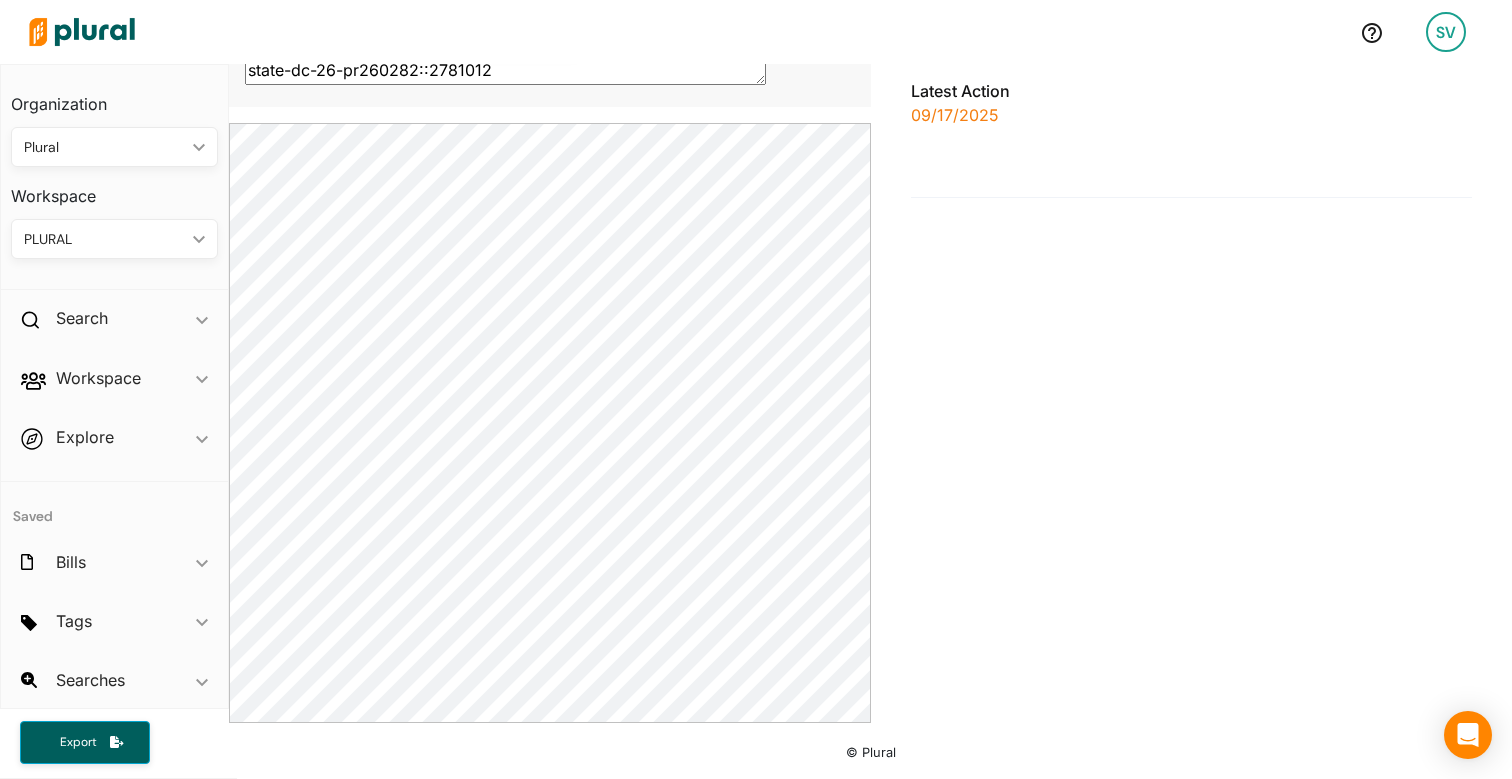 scroll, scrollTop: 299, scrollLeft: 0, axis: vertical 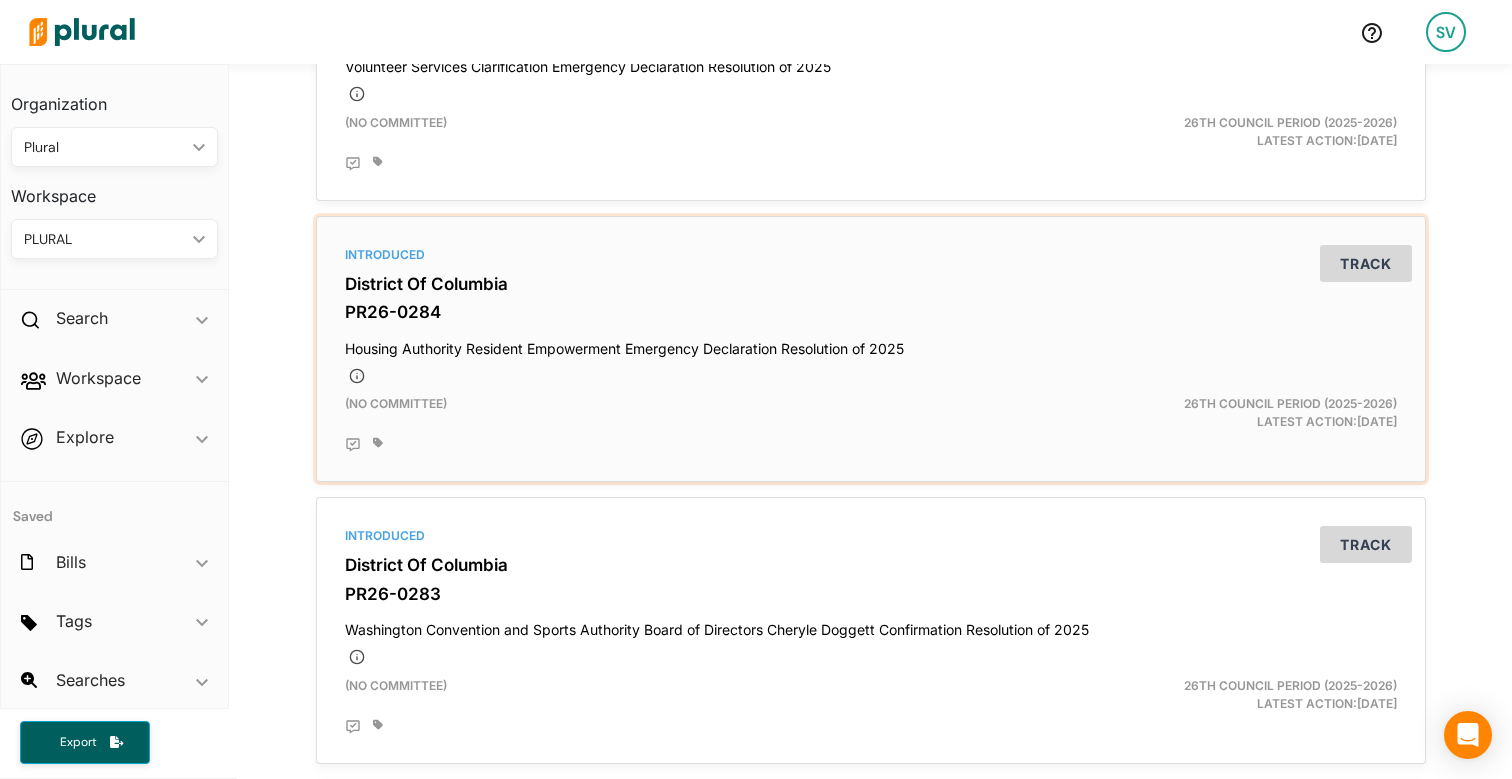 click on "District Of Columbia" at bounding box center (871, 284) 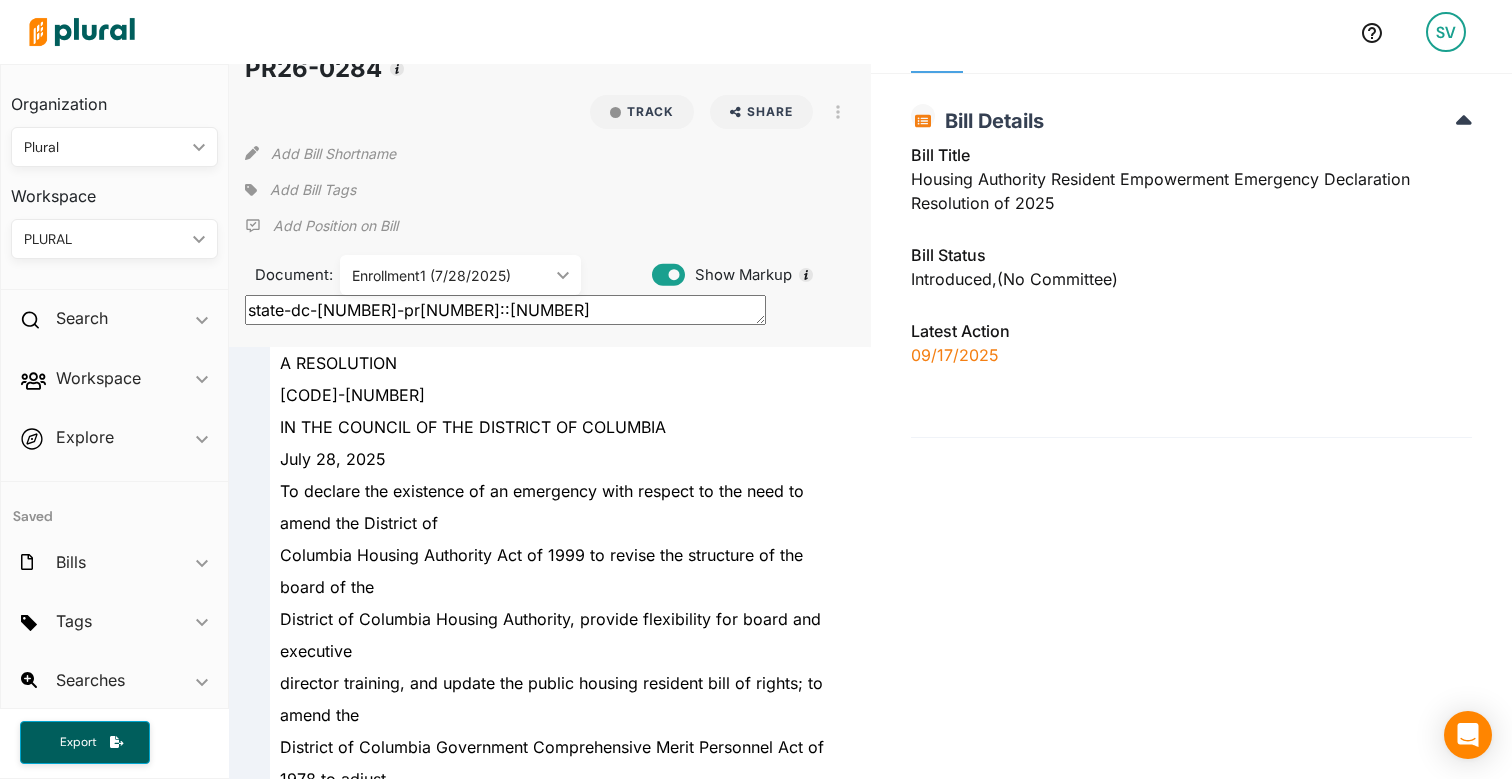 scroll, scrollTop: 118, scrollLeft: 0, axis: vertical 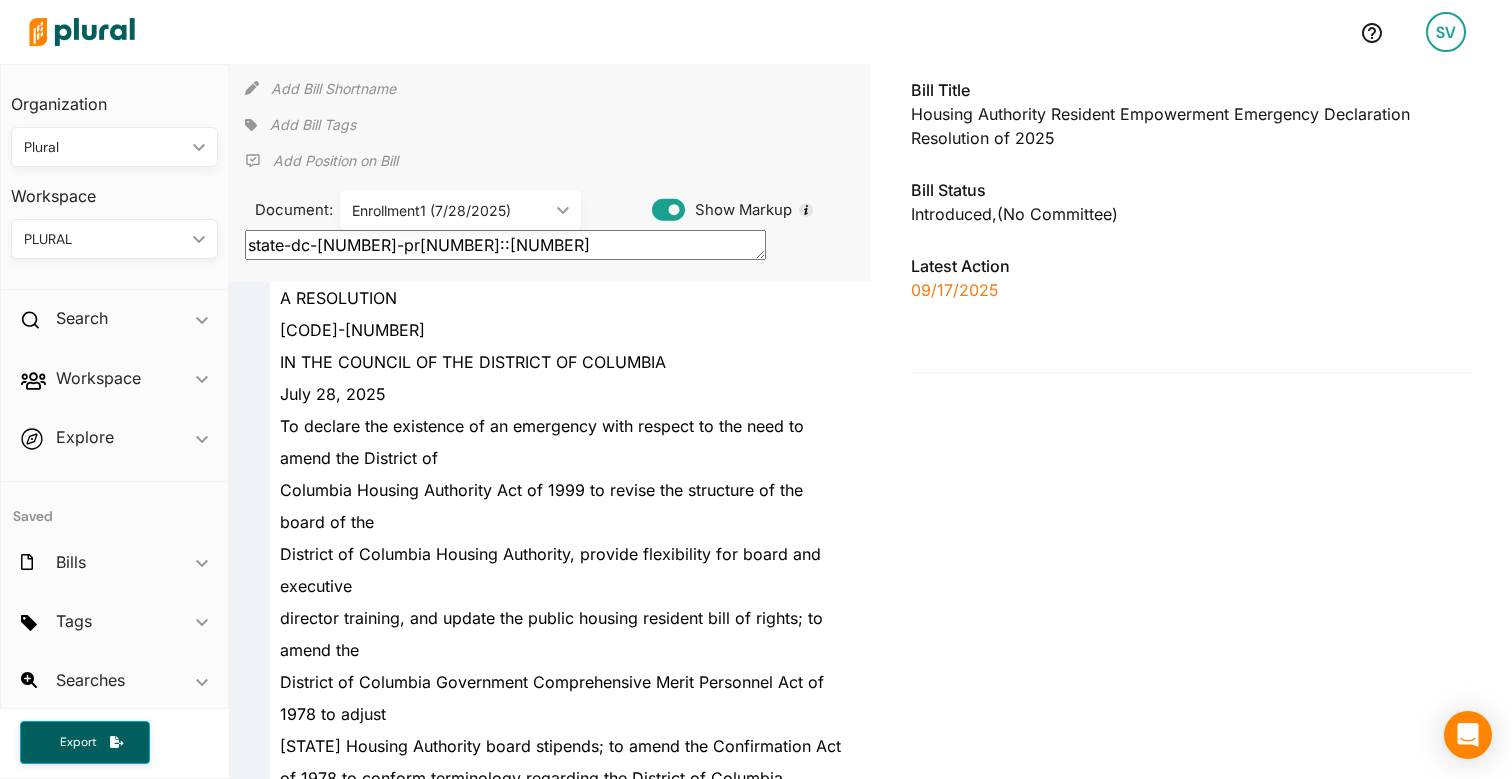 click on "Enrollment1 (7/28/2025)" at bounding box center (450, 210) 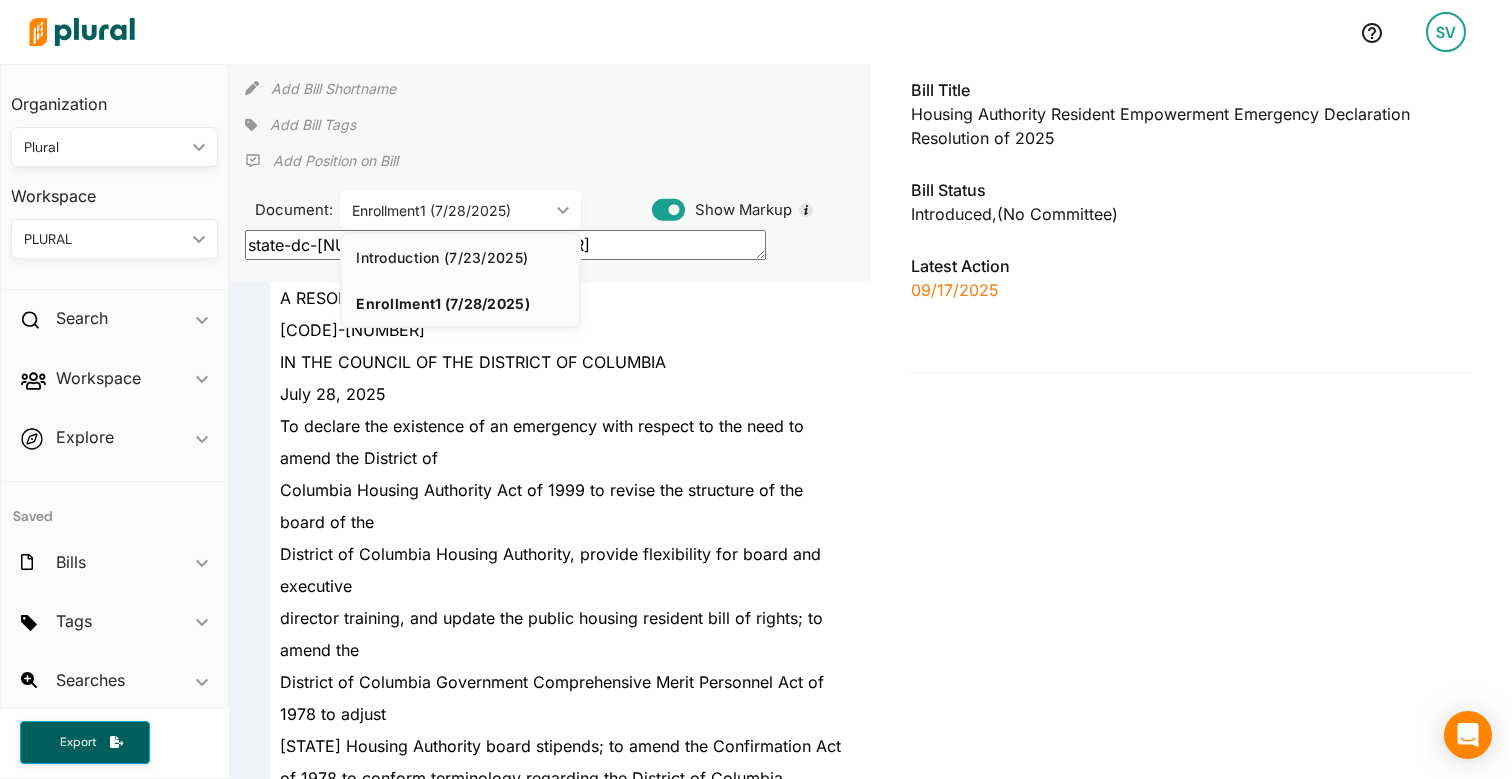 click on "Introduction (7/23/2025)" at bounding box center (460, 257) 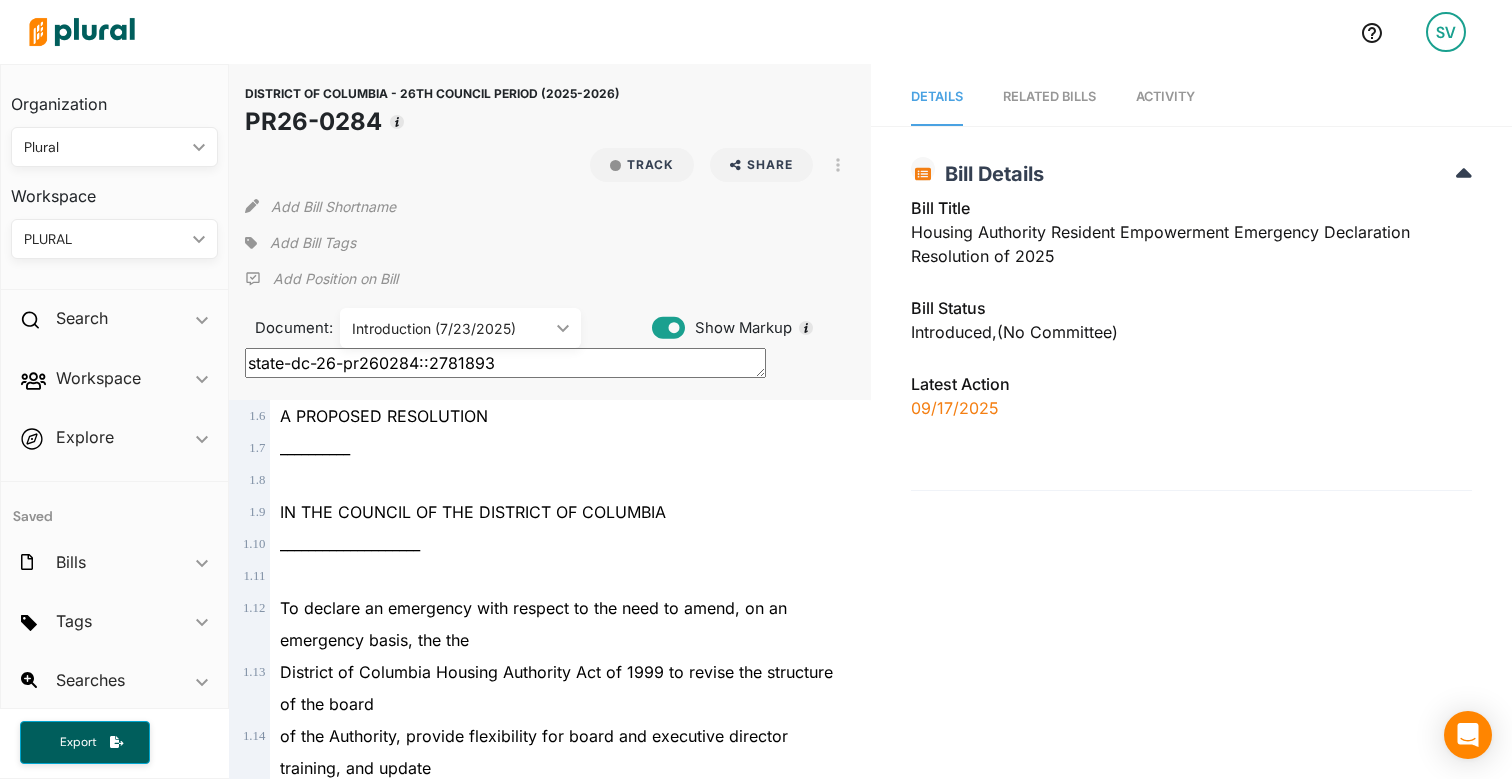 scroll, scrollTop: 0, scrollLeft: 0, axis: both 